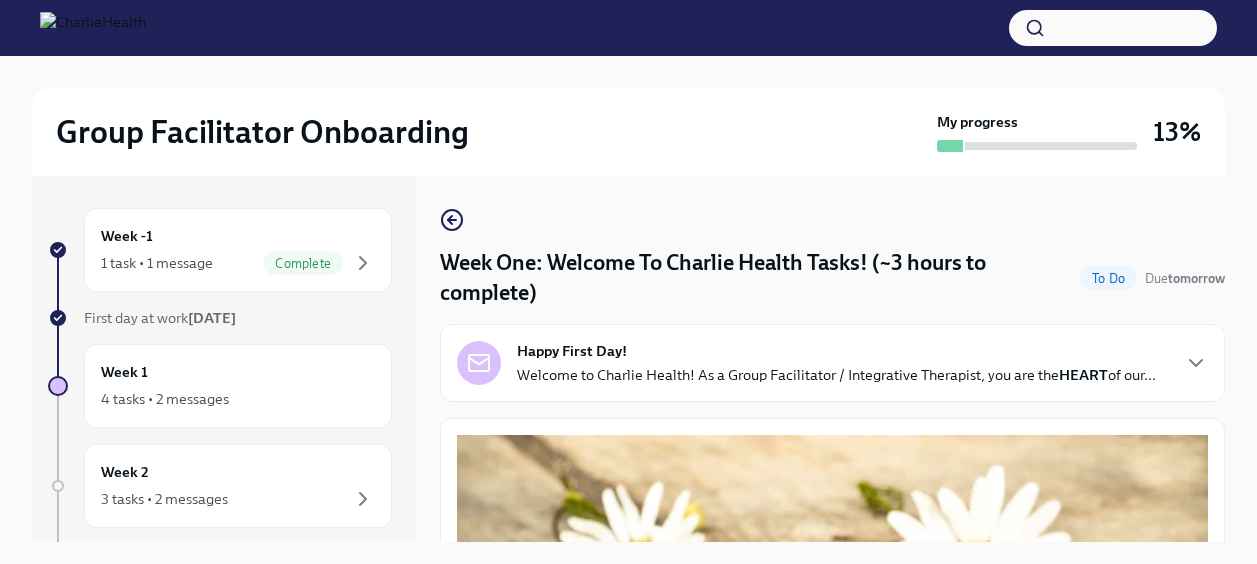scroll, scrollTop: 34, scrollLeft: 0, axis: vertical 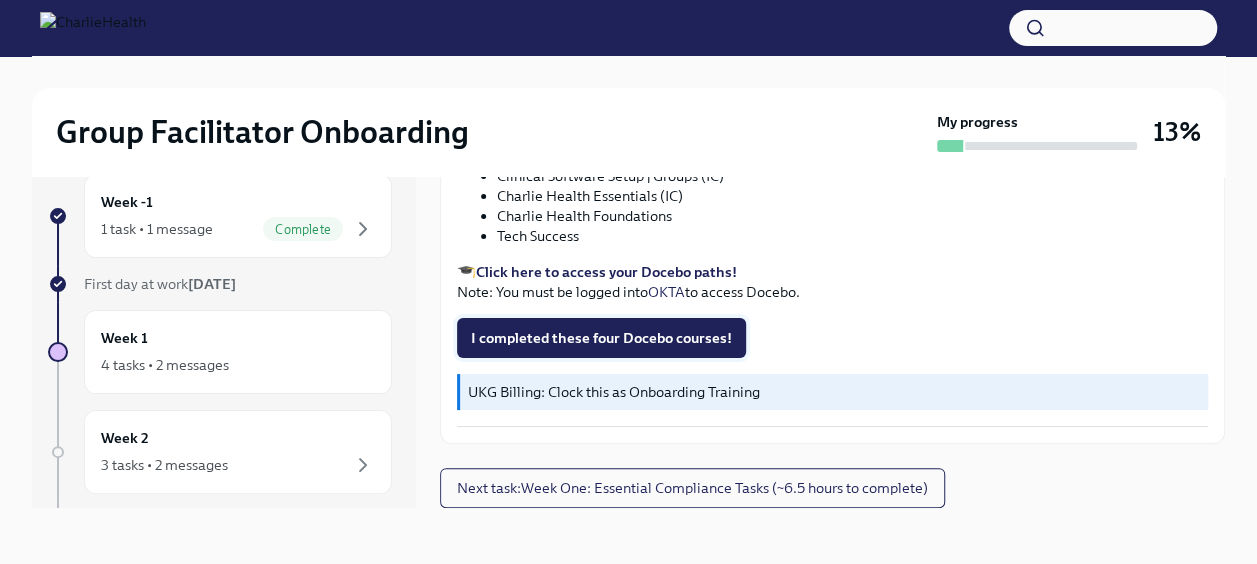 click on "I completed these four Docebo courses!" at bounding box center (601, 338) 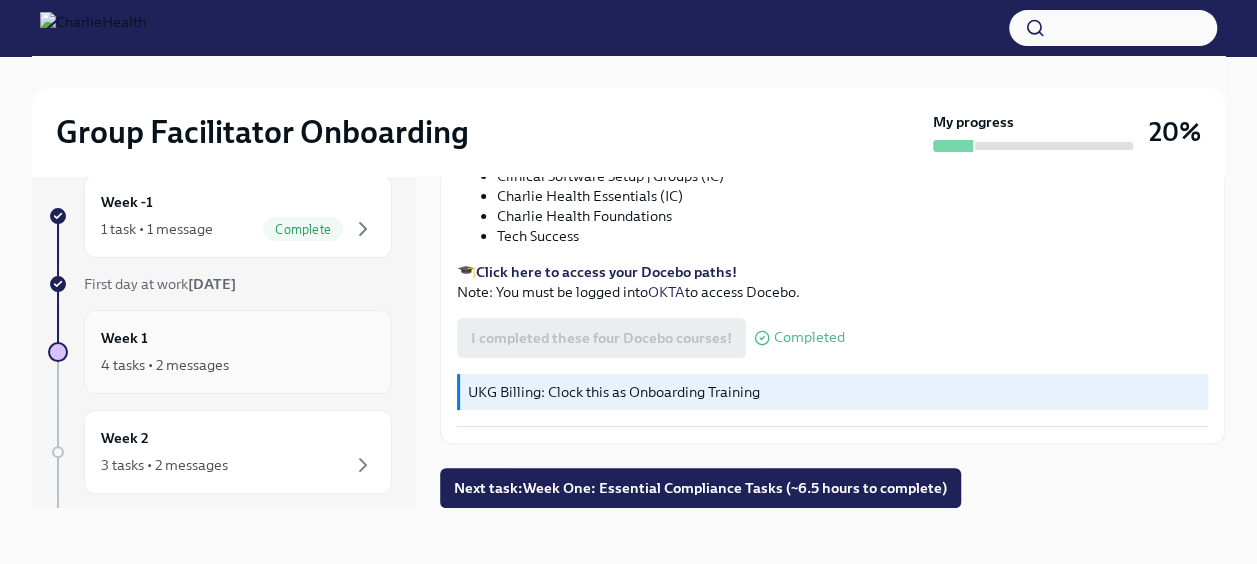 click on "Week 1 4 tasks • 2 messages" at bounding box center [238, 352] 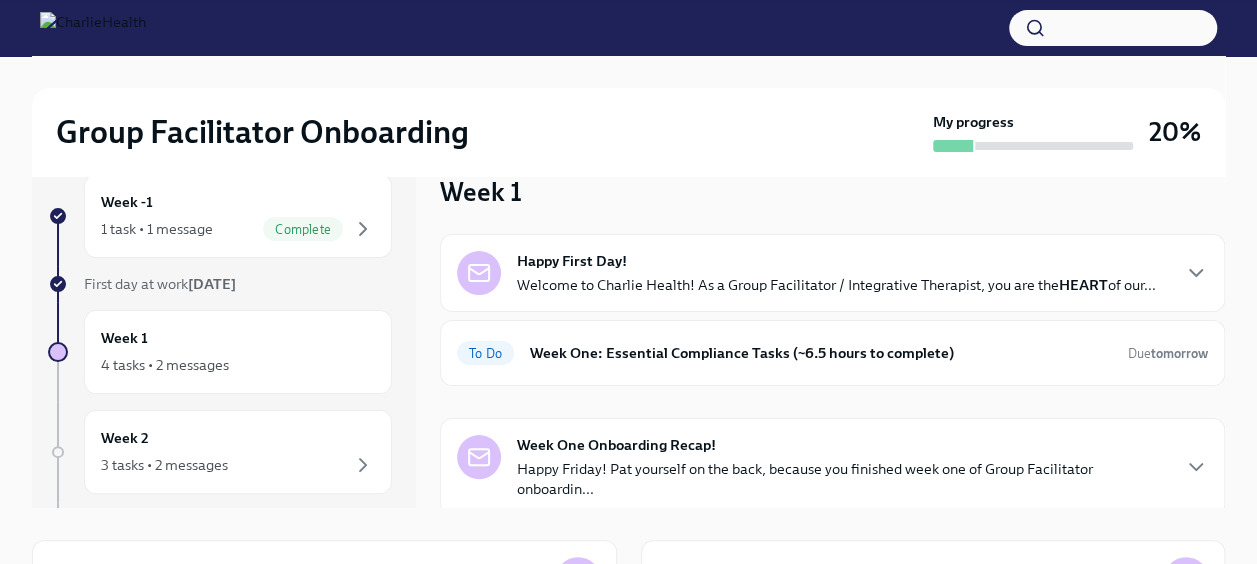click on "Welcome to Charlie Health! As a Group Facilitator / Integrative Therapist, you are the  HEART  of our..." at bounding box center (836, 285) 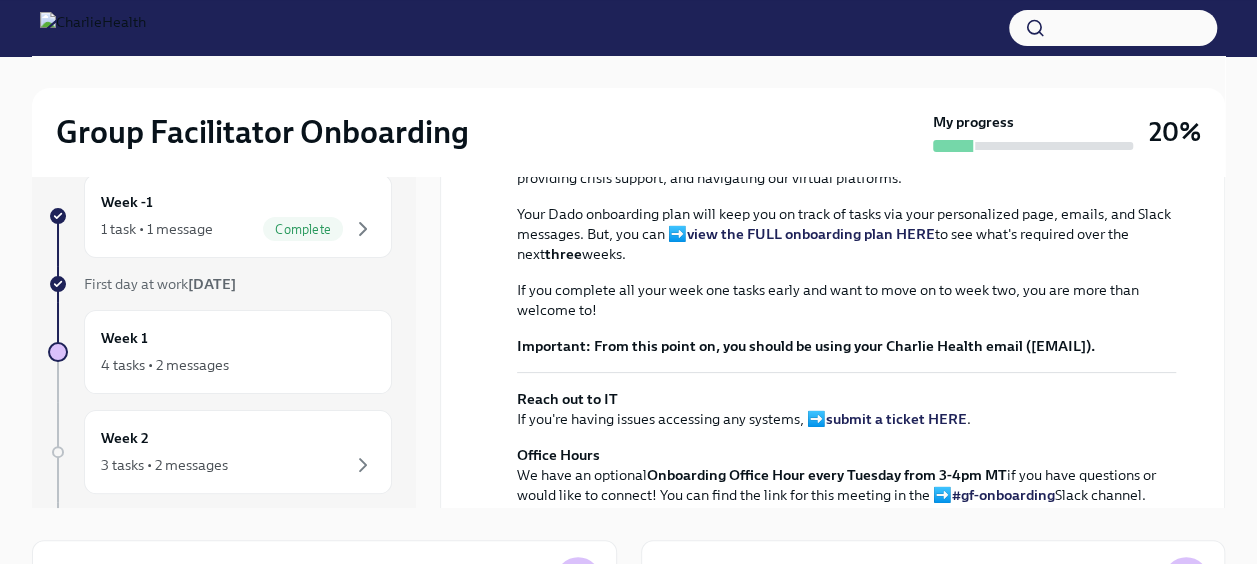 scroll, scrollTop: 892, scrollLeft: 0, axis: vertical 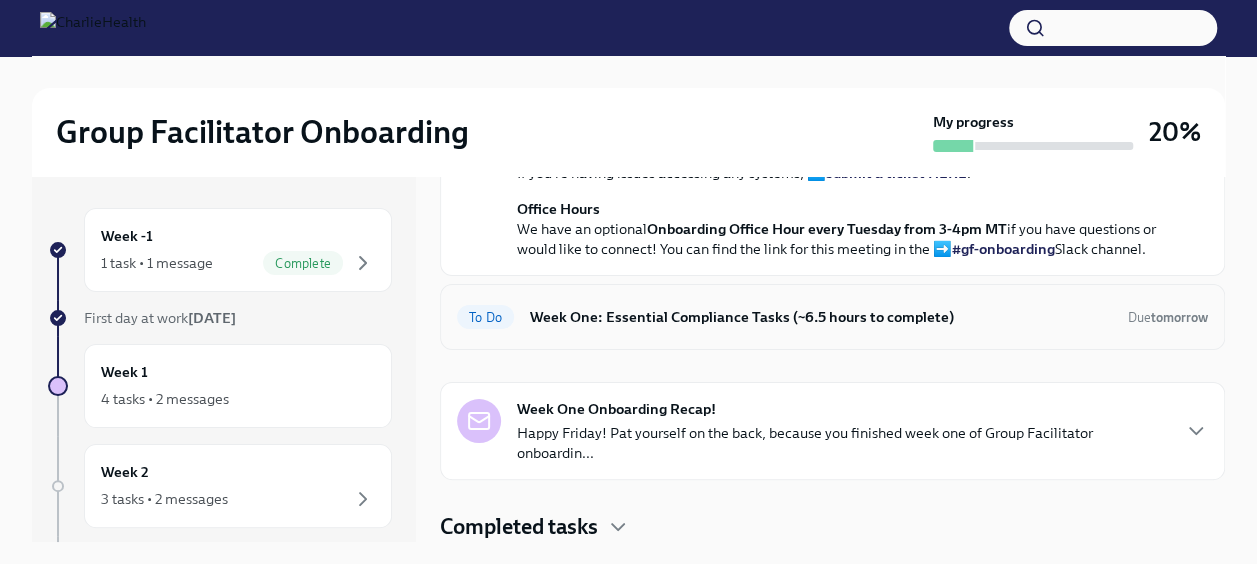 click on "Week One: Essential Compliance Tasks (~6.5 hours to complete)" at bounding box center (821, 317) 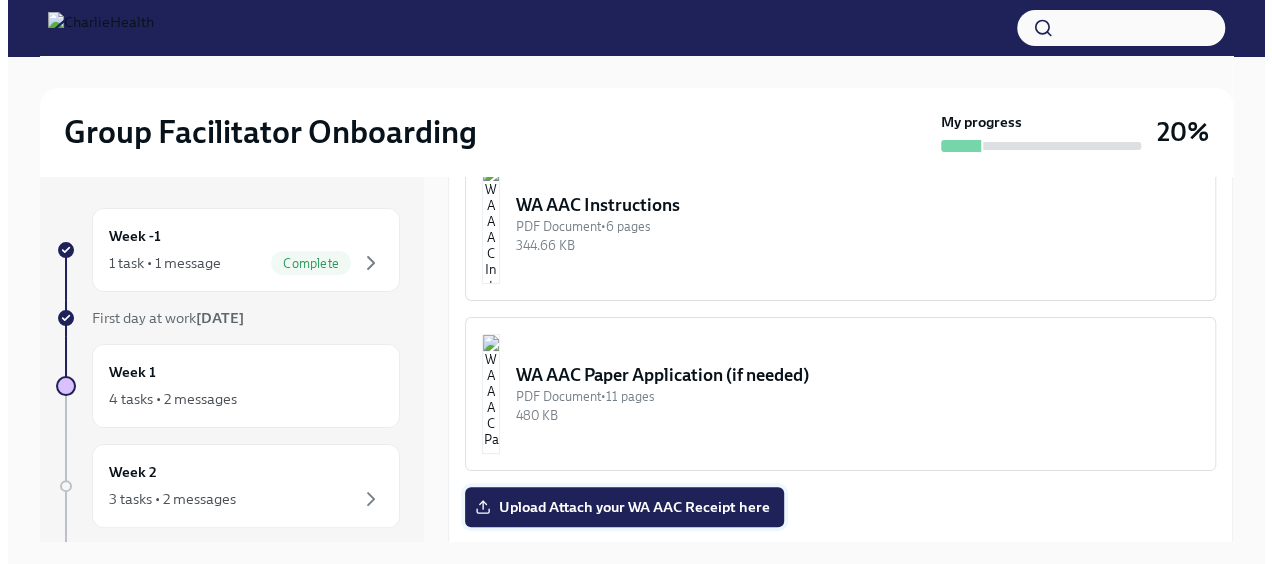 scroll, scrollTop: 1575, scrollLeft: 0, axis: vertical 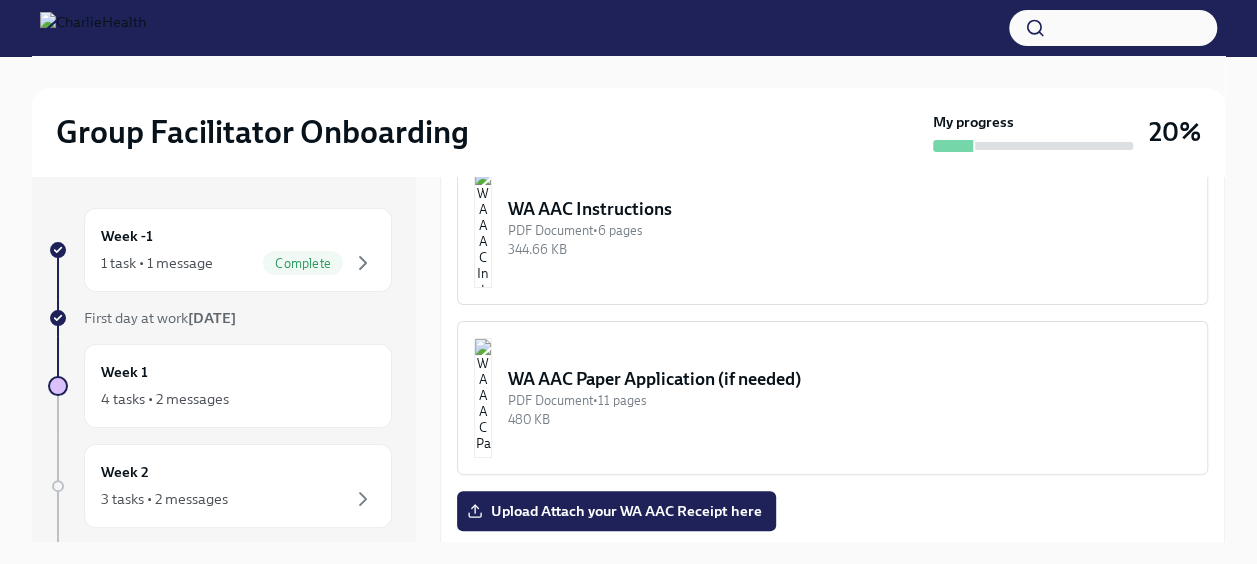 click on "WA AAC Instructions PDF Document  •  6 pages 344.66 KB" at bounding box center [832, 228] 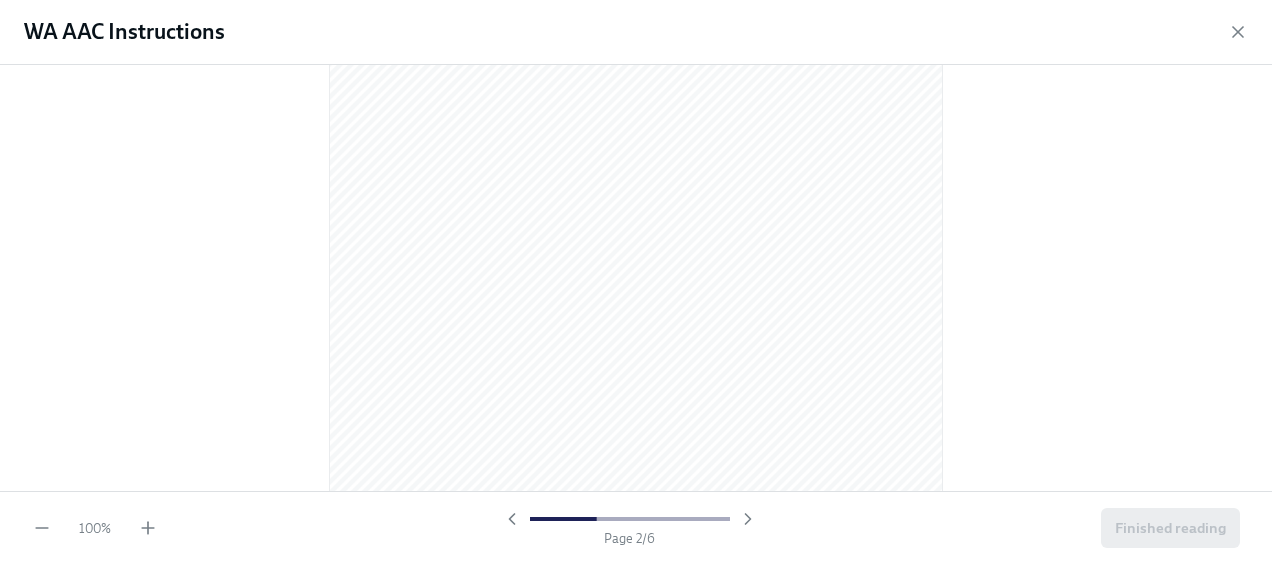 scroll, scrollTop: 1041, scrollLeft: 0, axis: vertical 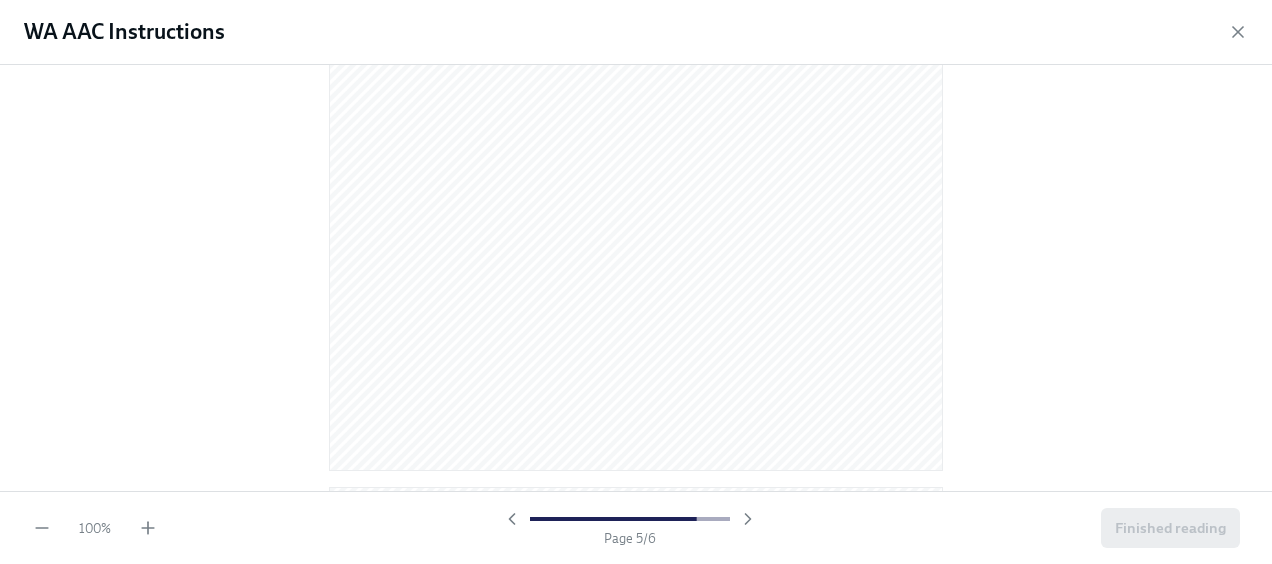 drag, startPoint x: 1068, startPoint y: 168, endPoint x: 1066, endPoint y: 156, distance: 12.165525 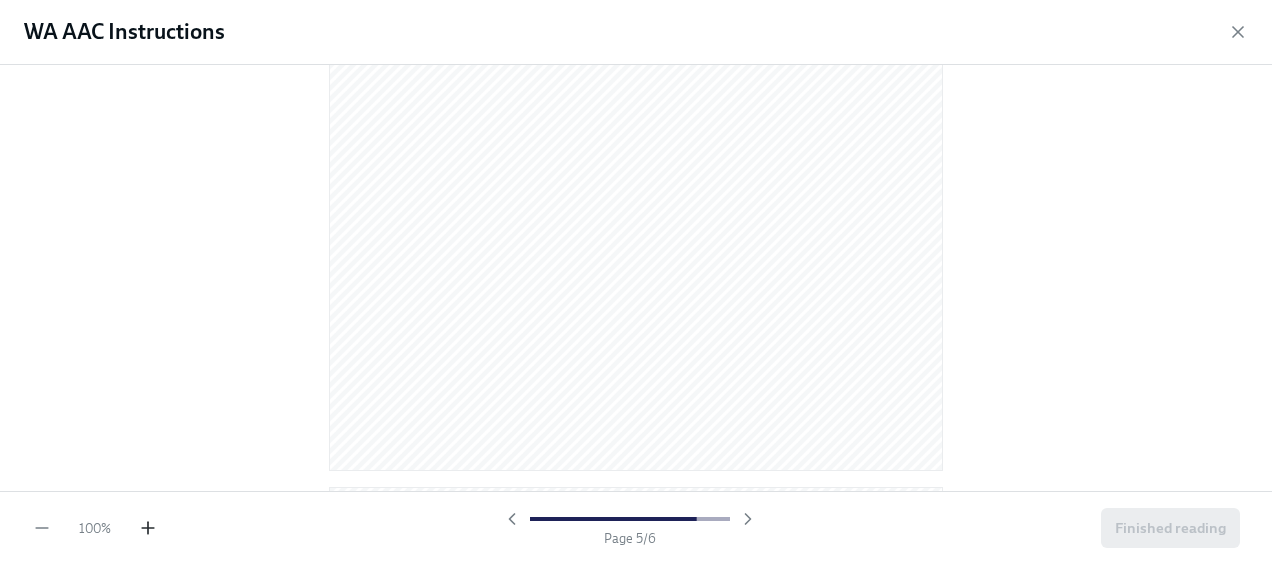 click 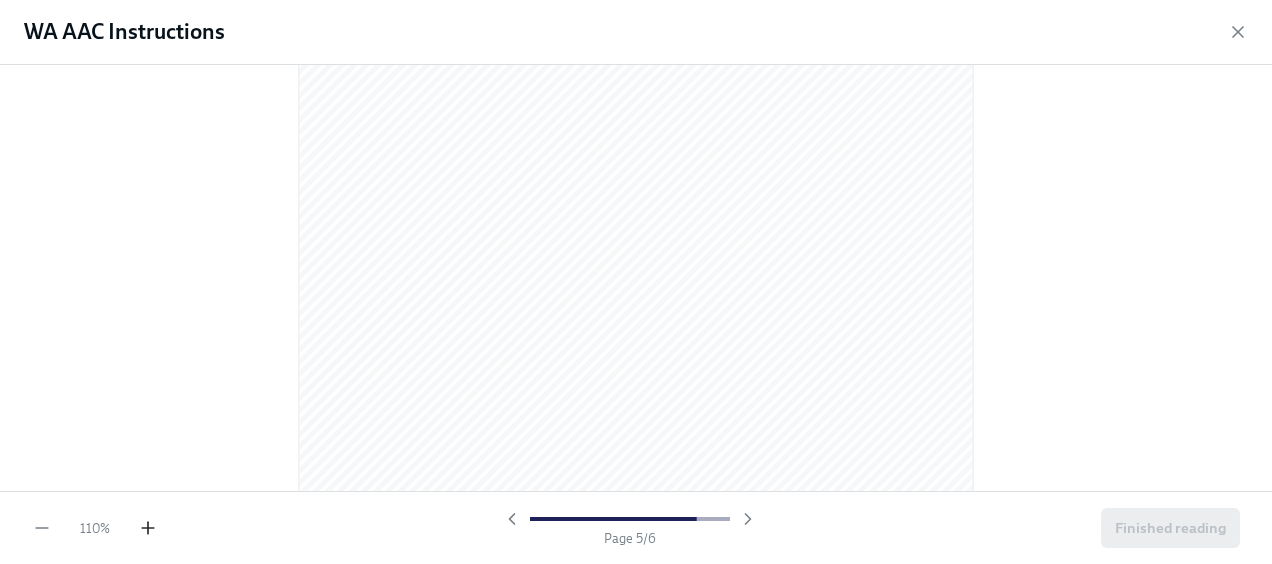 click 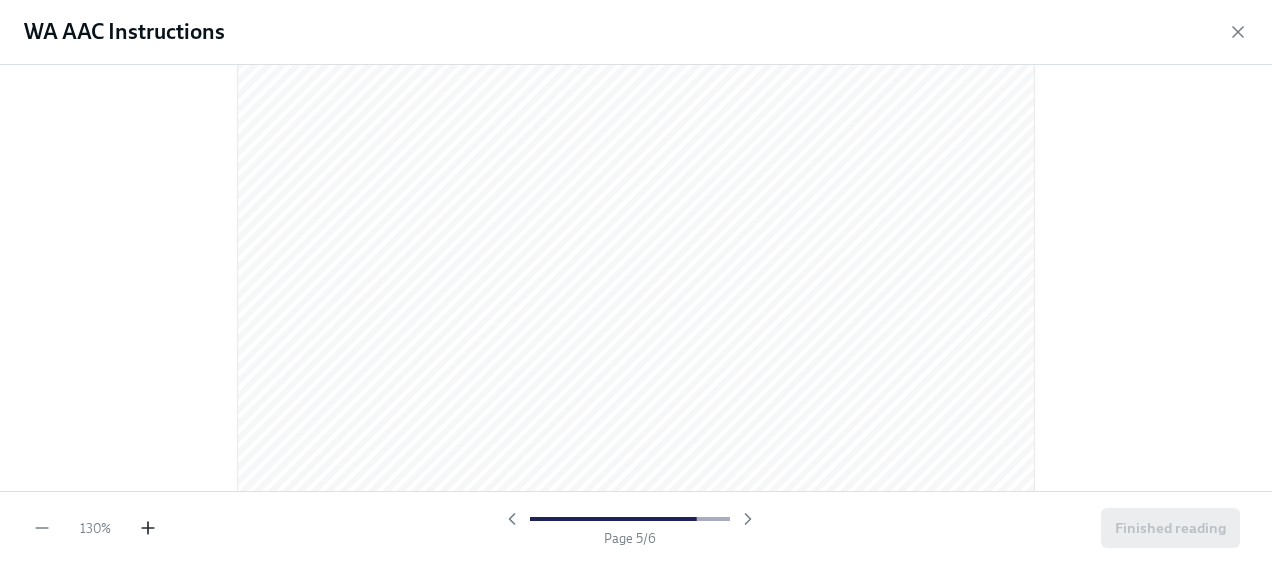 scroll, scrollTop: 4758, scrollLeft: 0, axis: vertical 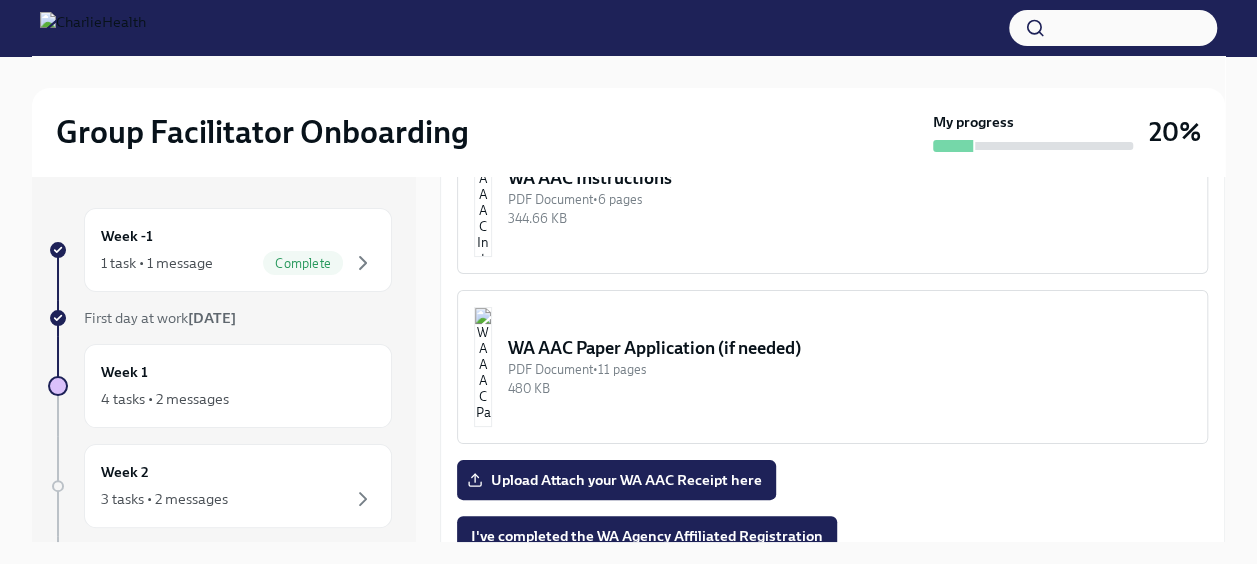 click at bounding box center (483, 197) 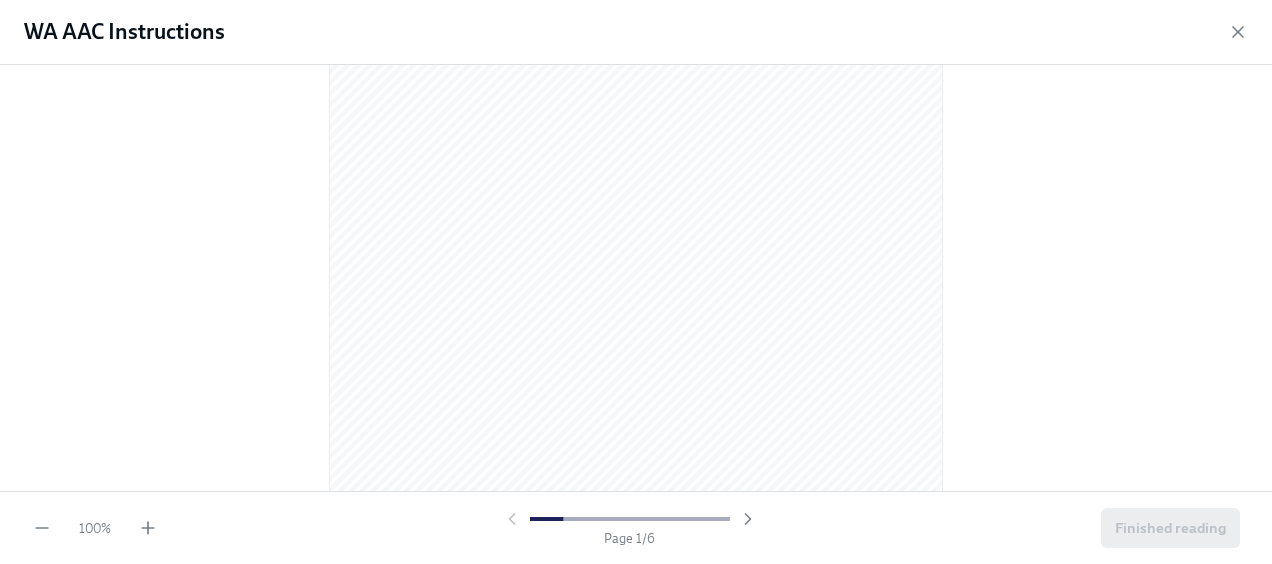 scroll, scrollTop: 940, scrollLeft: 0, axis: vertical 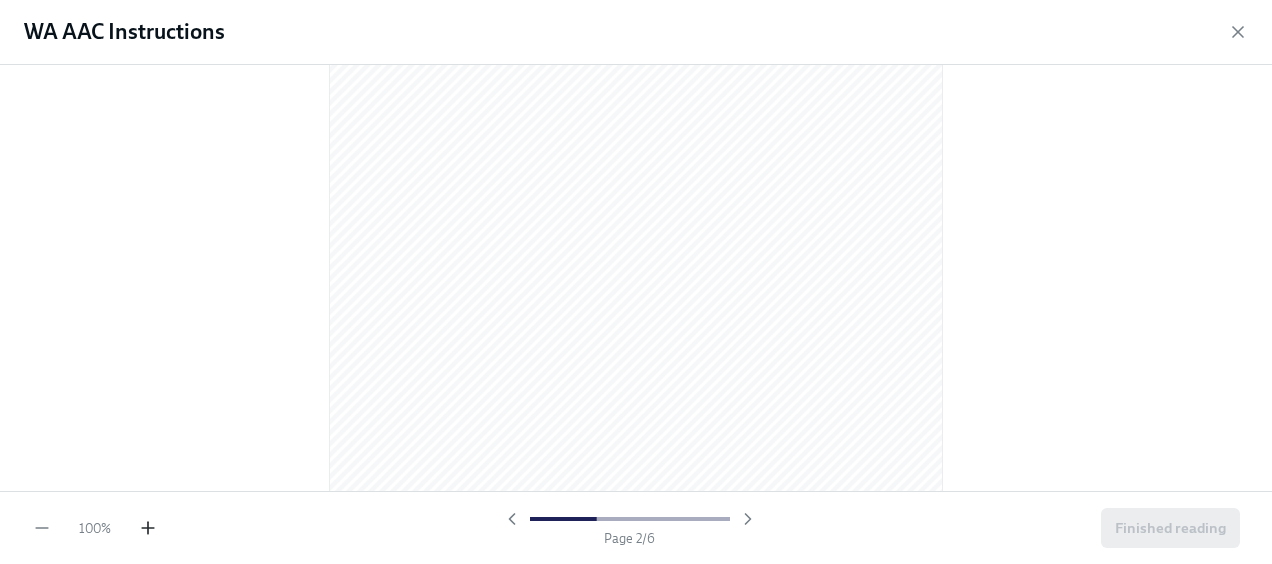 click 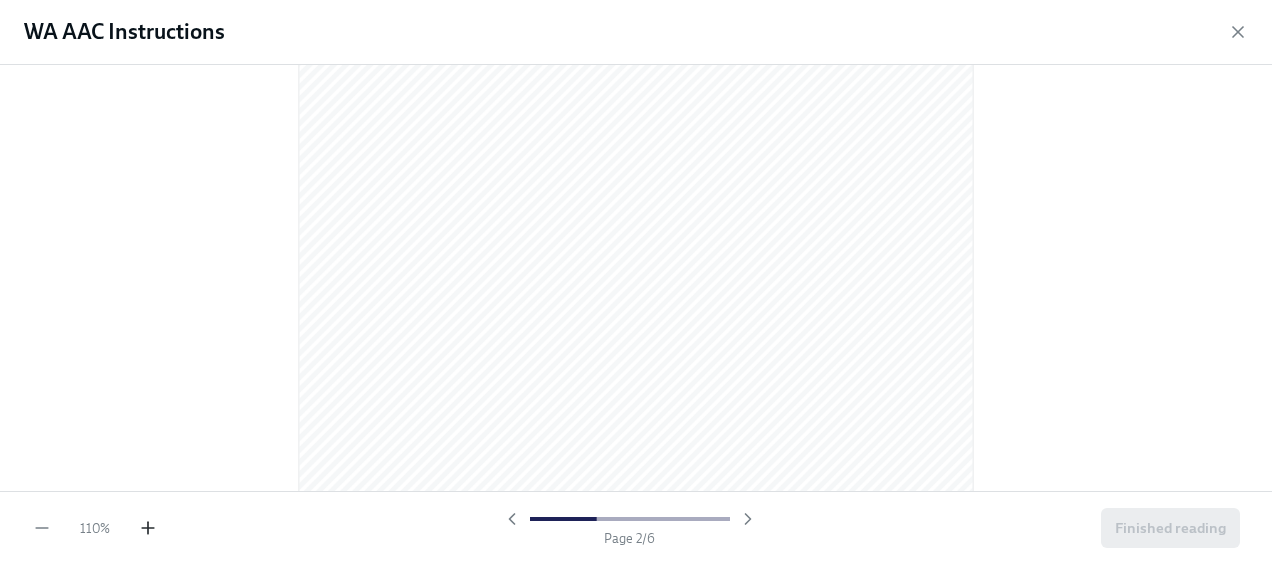 click 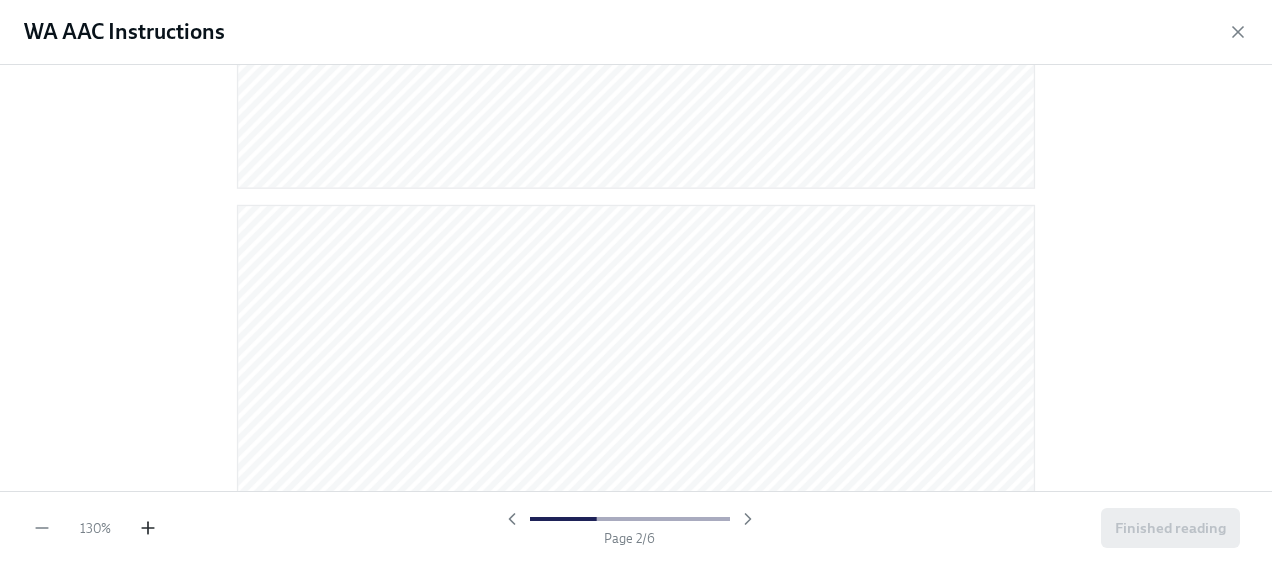 click 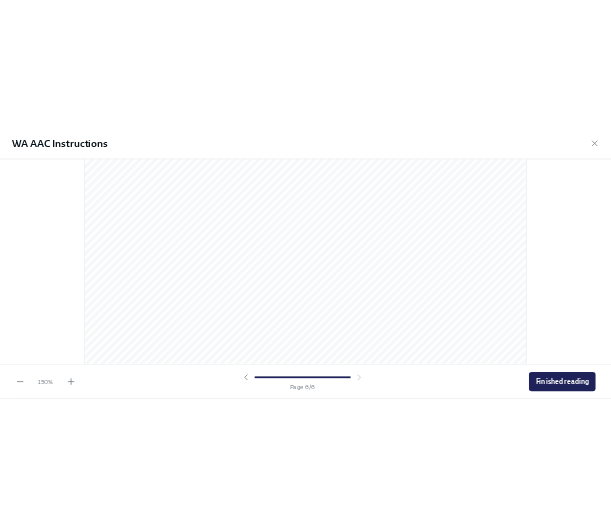 scroll, scrollTop: 6181, scrollLeft: 0, axis: vertical 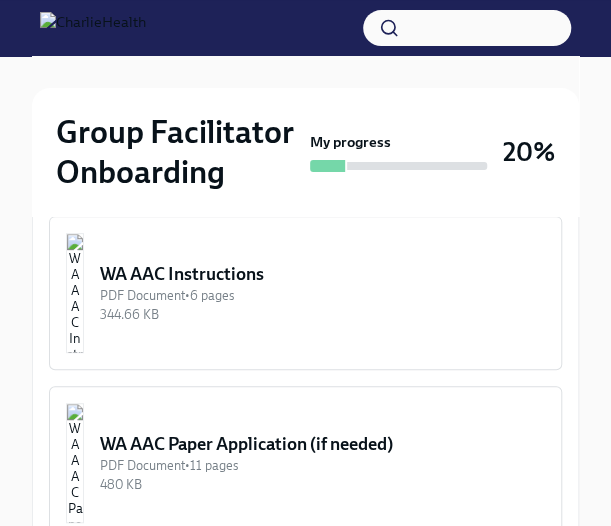 click at bounding box center [75, 293] 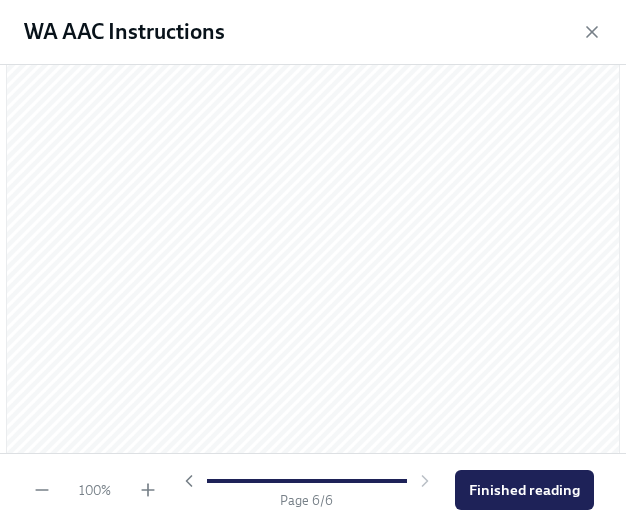 scroll, scrollTop: 4191, scrollLeft: 0, axis: vertical 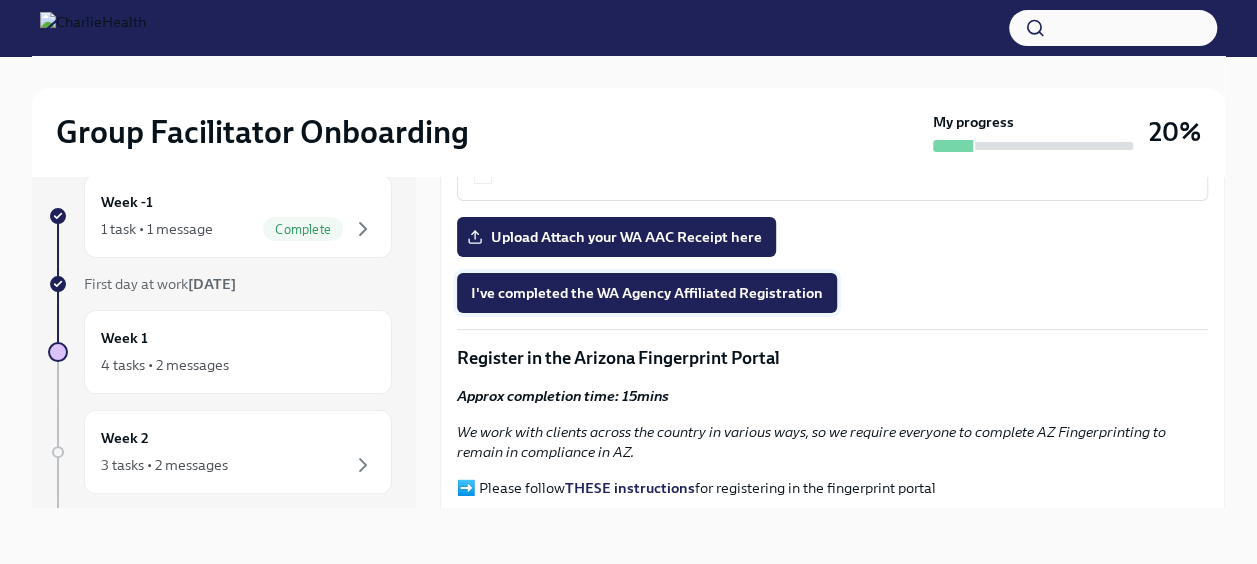 click on "I've completed the WA Agency Affiliated Registration" at bounding box center (647, 293) 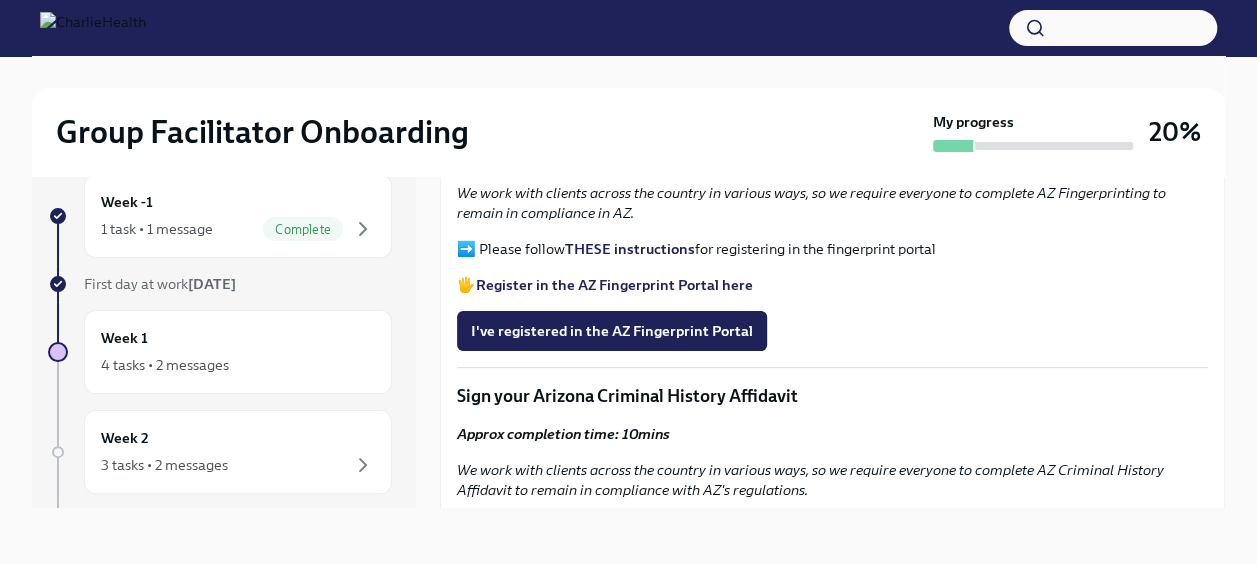 scroll, scrollTop: 2056, scrollLeft: 0, axis: vertical 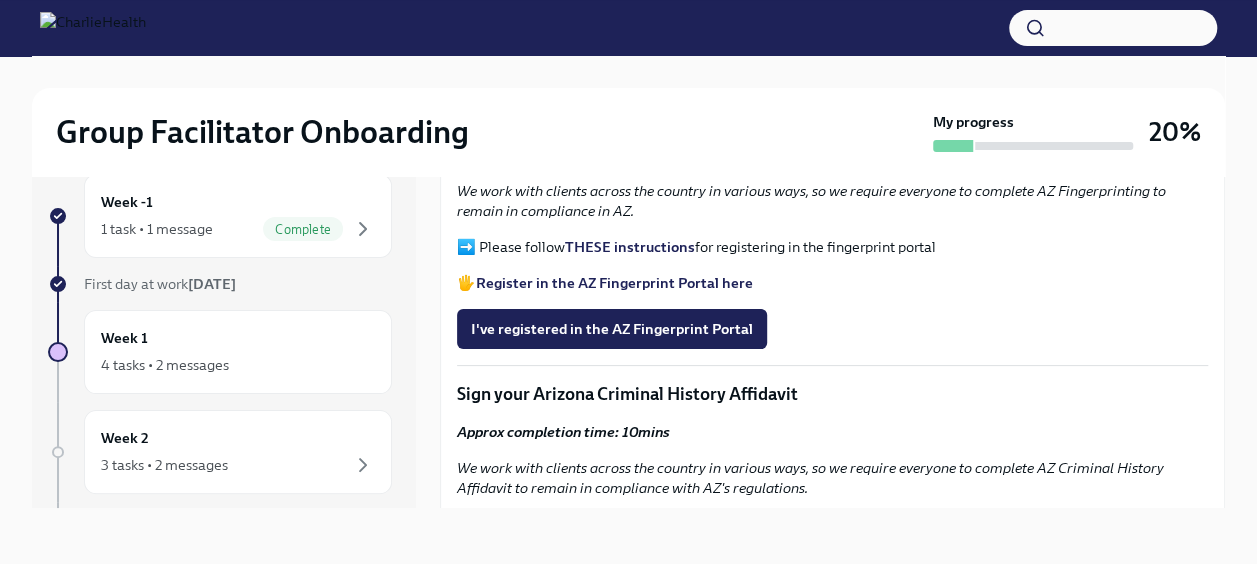click on "Register in the AZ Fingerprint Portal here" at bounding box center (614, 283) 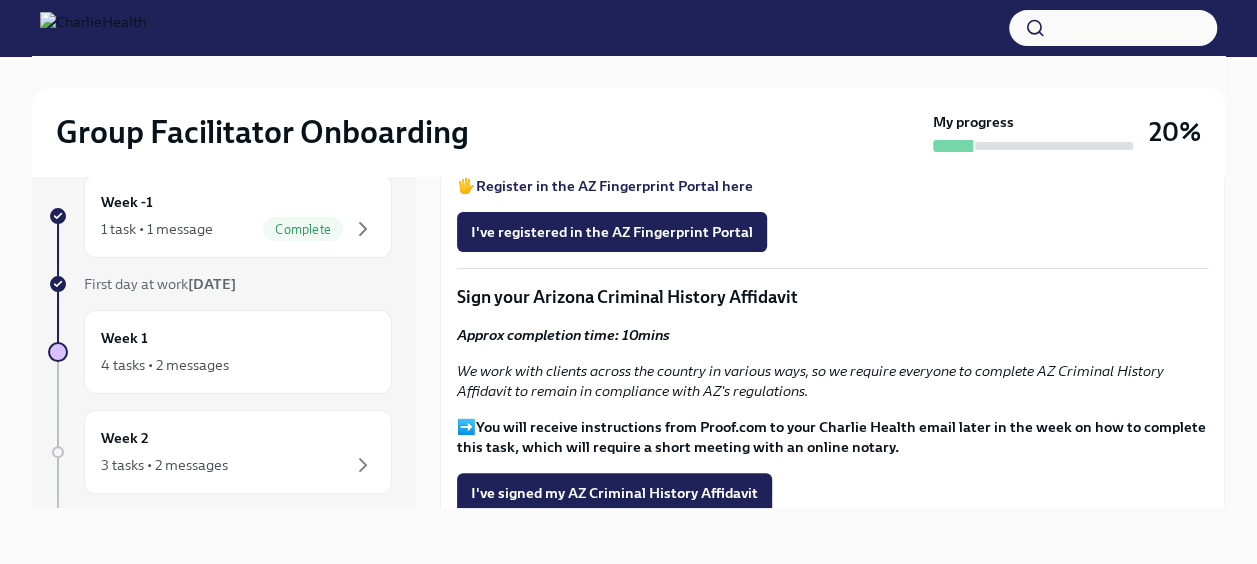 scroll, scrollTop: 2155, scrollLeft: 0, axis: vertical 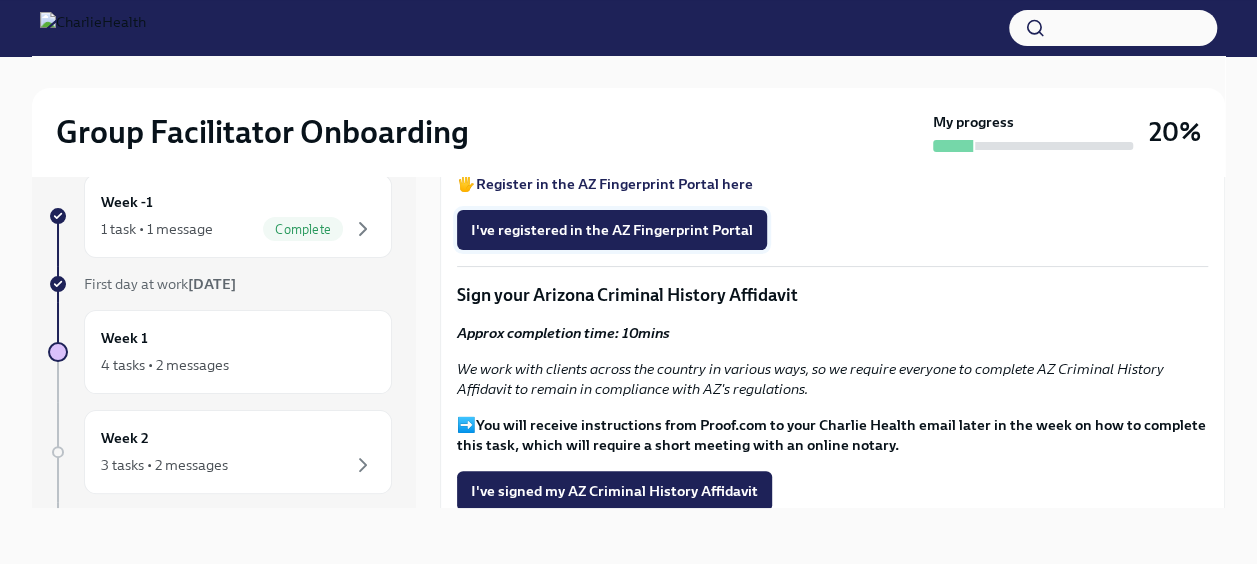 click on "I've registered in the AZ Fingerprint Portal" at bounding box center (612, 230) 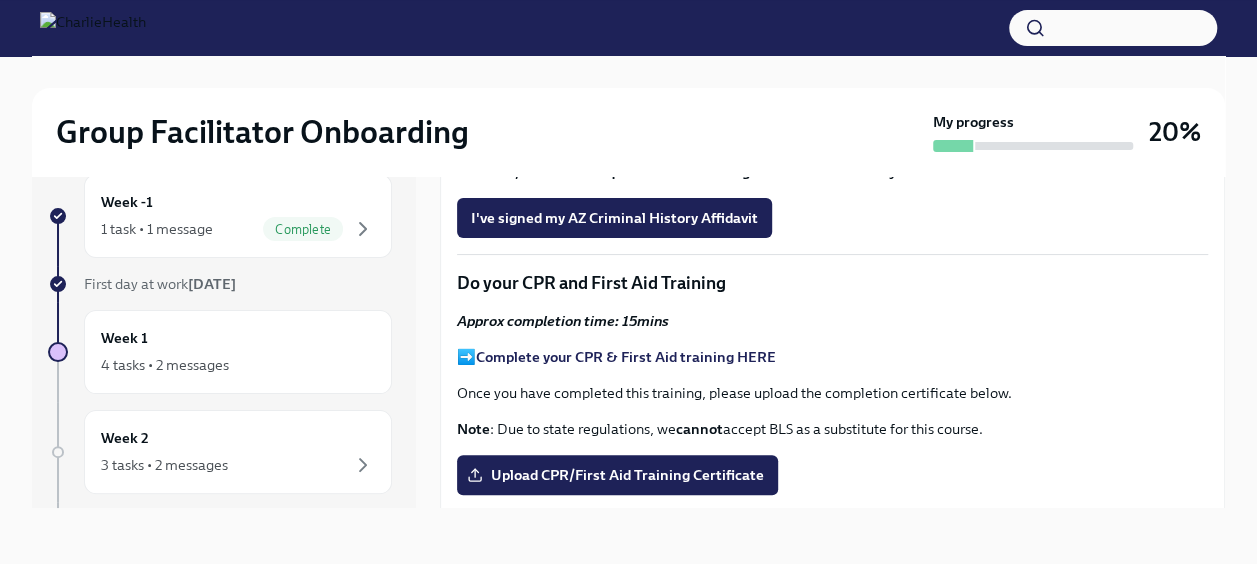 scroll, scrollTop: 2430, scrollLeft: 0, axis: vertical 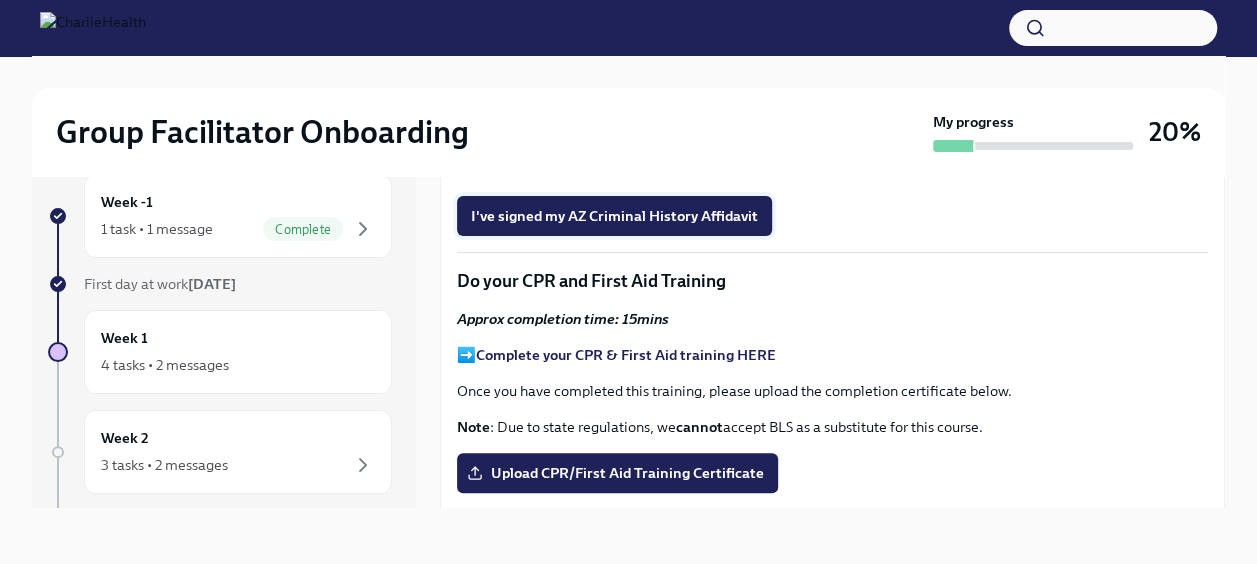 click on "I've signed my AZ Criminal History Affidavit" at bounding box center (614, 216) 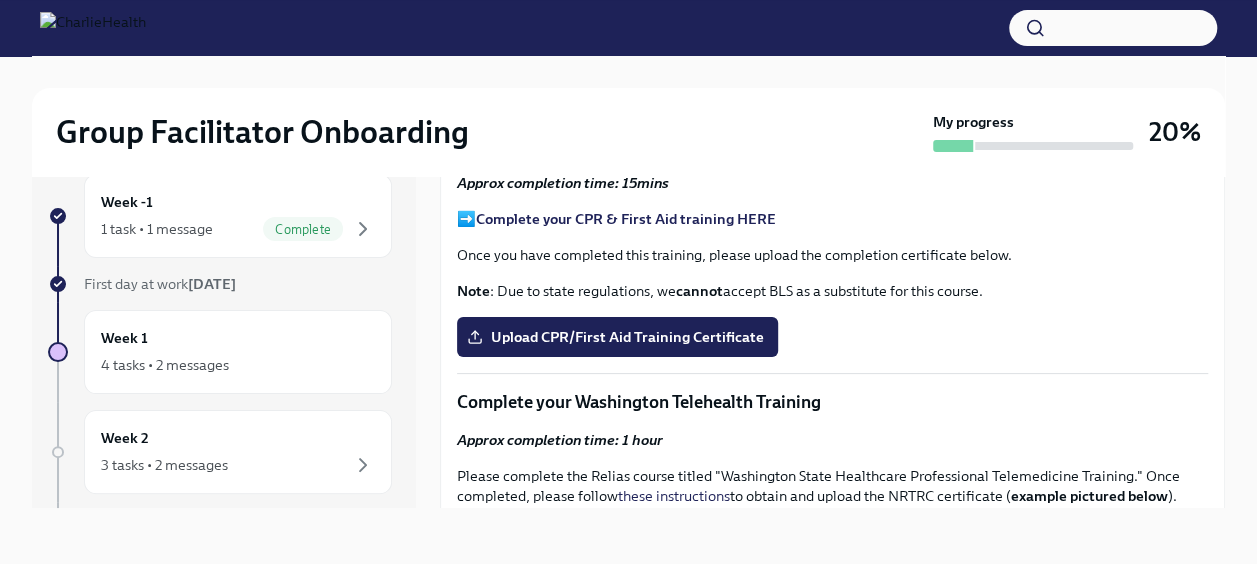 scroll, scrollTop: 2568, scrollLeft: 0, axis: vertical 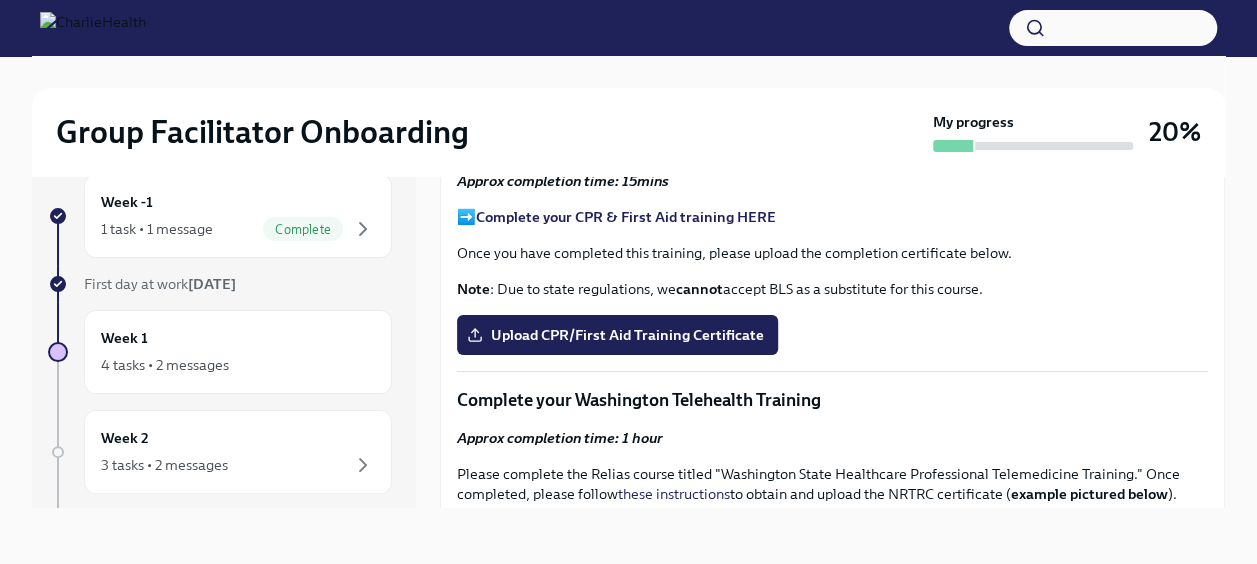 click on "Complete your CPR & First Aid training HERE" at bounding box center (626, 217) 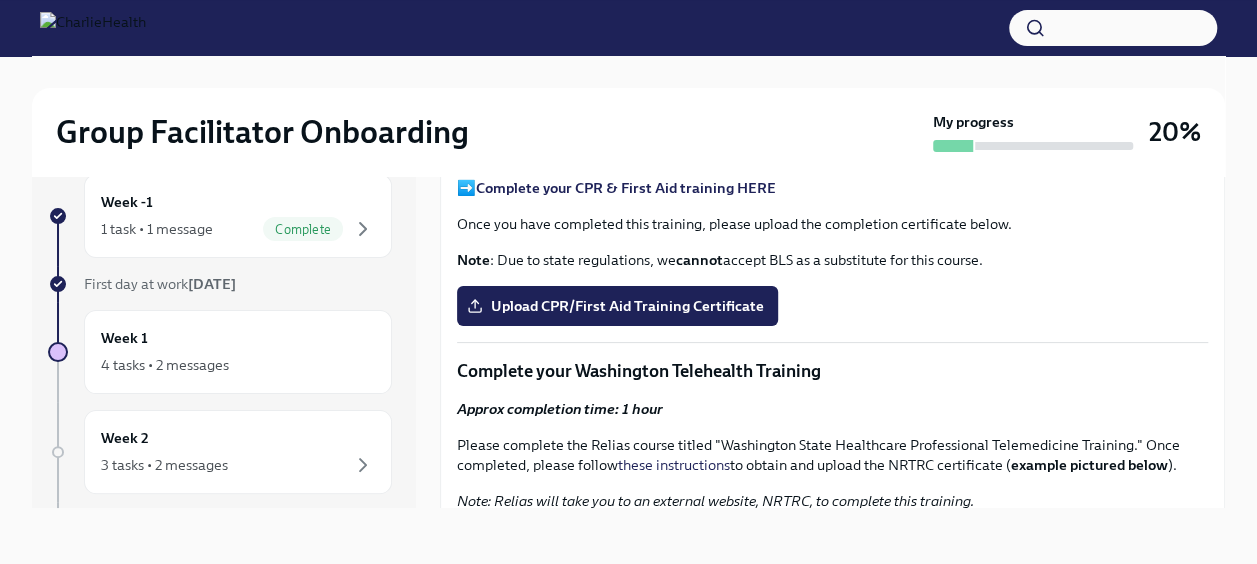 scroll, scrollTop: 2598, scrollLeft: 0, axis: vertical 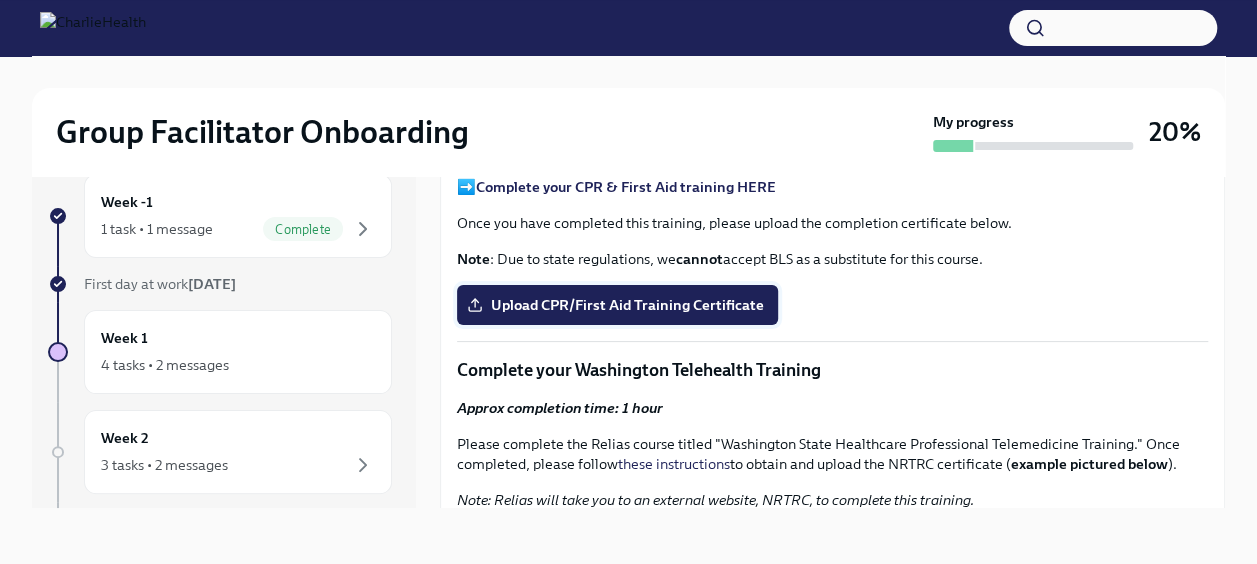 click on "Upload CPR/First Aid Training Certificate" at bounding box center [617, 305] 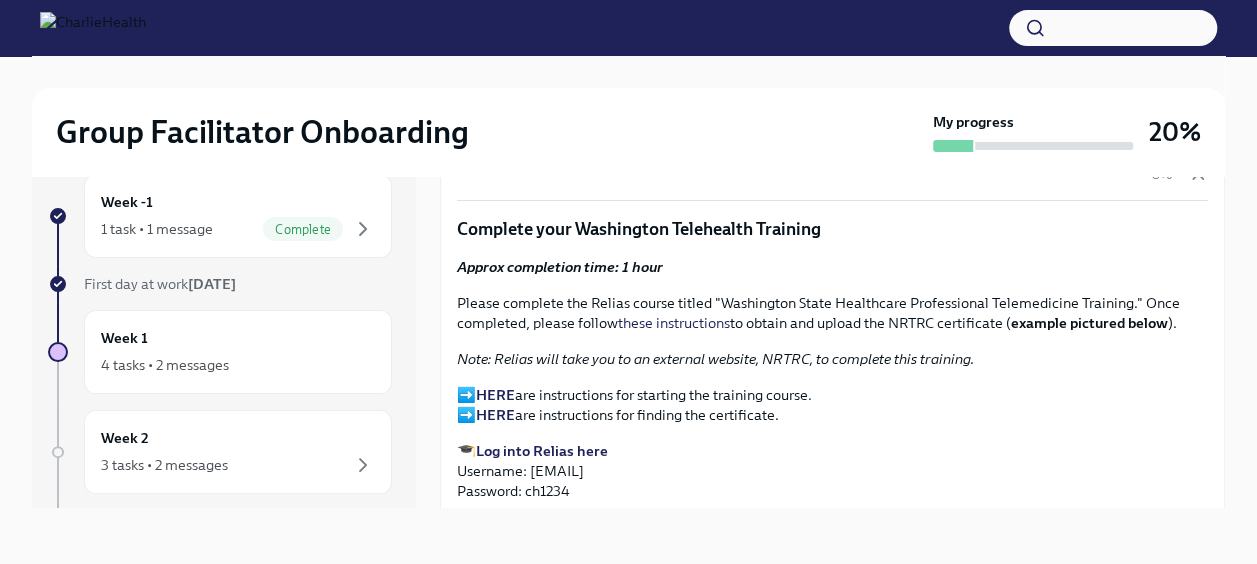 scroll, scrollTop: 2765, scrollLeft: 0, axis: vertical 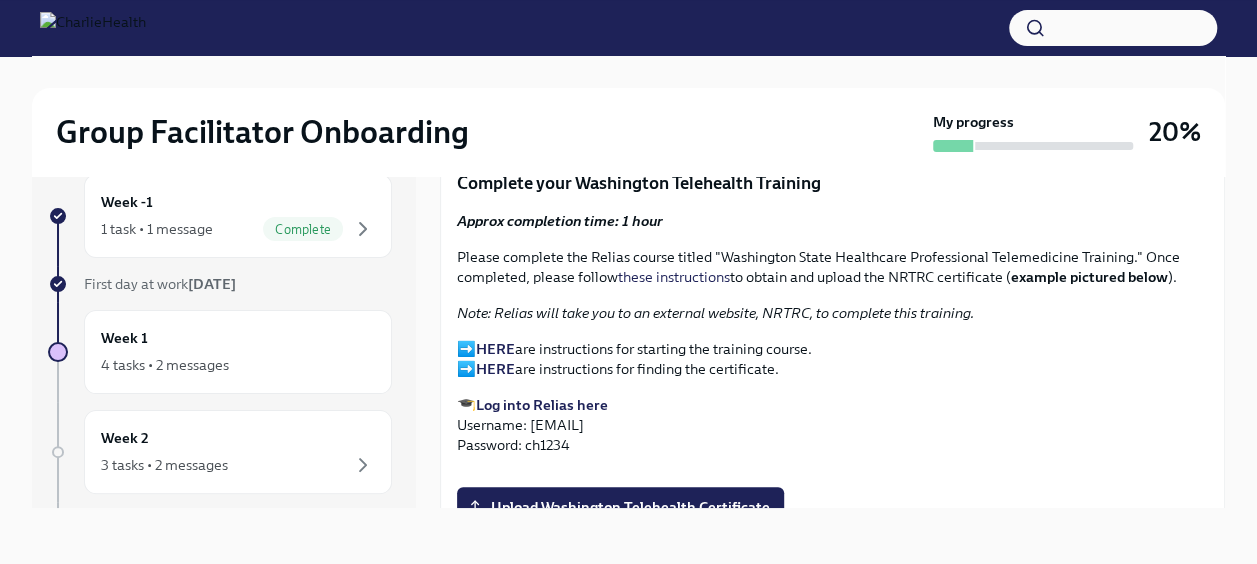 click on "HERE" at bounding box center [495, 349] 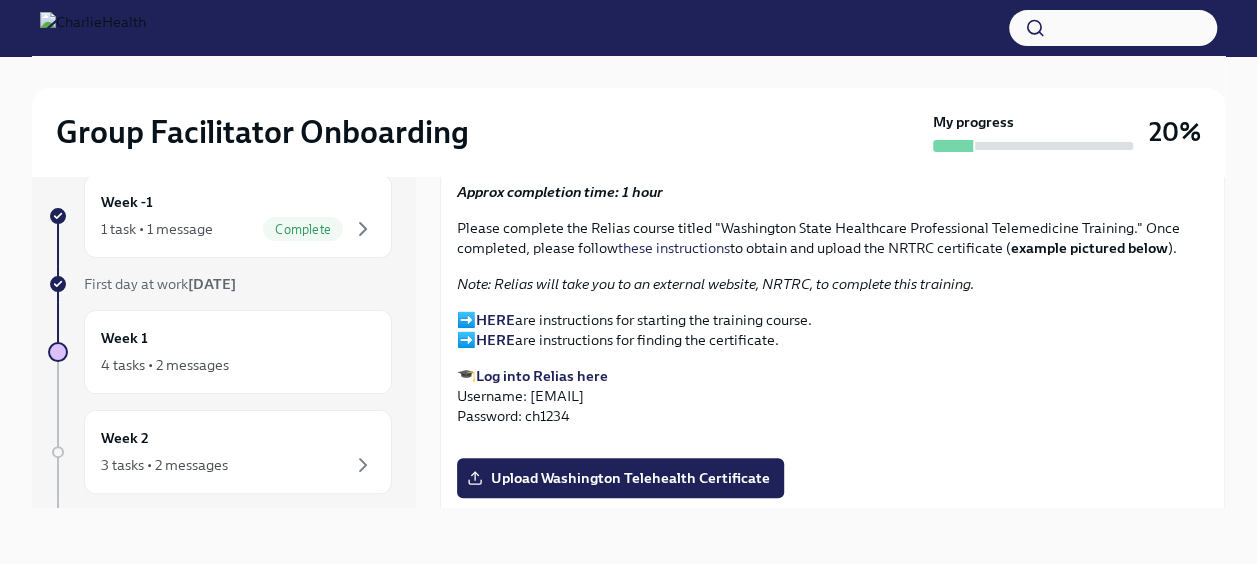 scroll, scrollTop: 2815, scrollLeft: 0, axis: vertical 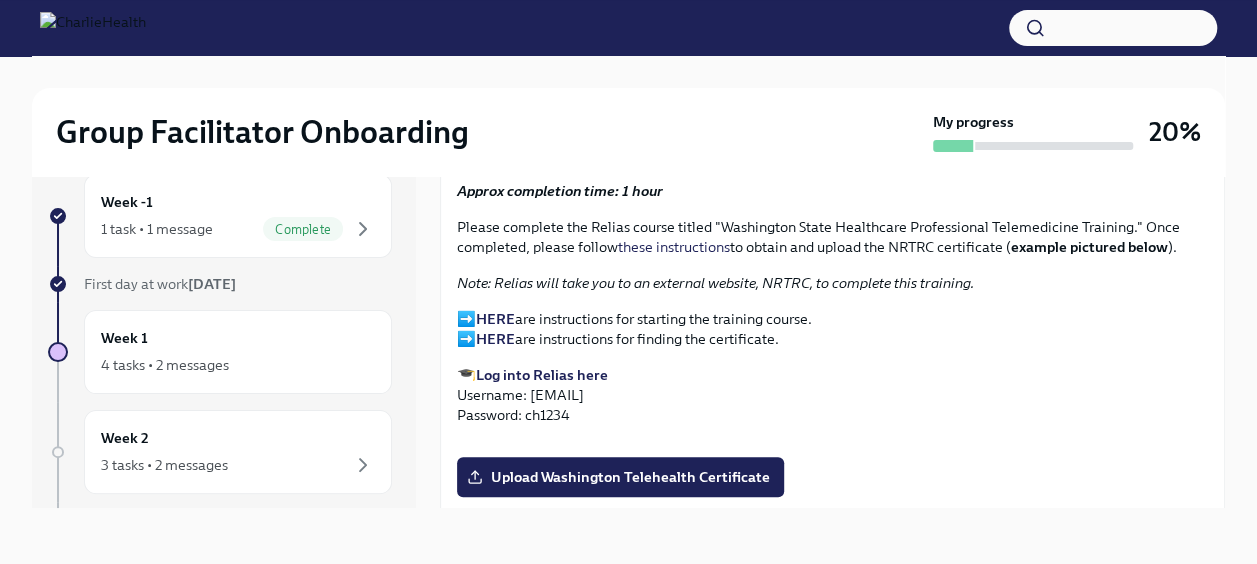 click on "HERE" at bounding box center (495, 319) 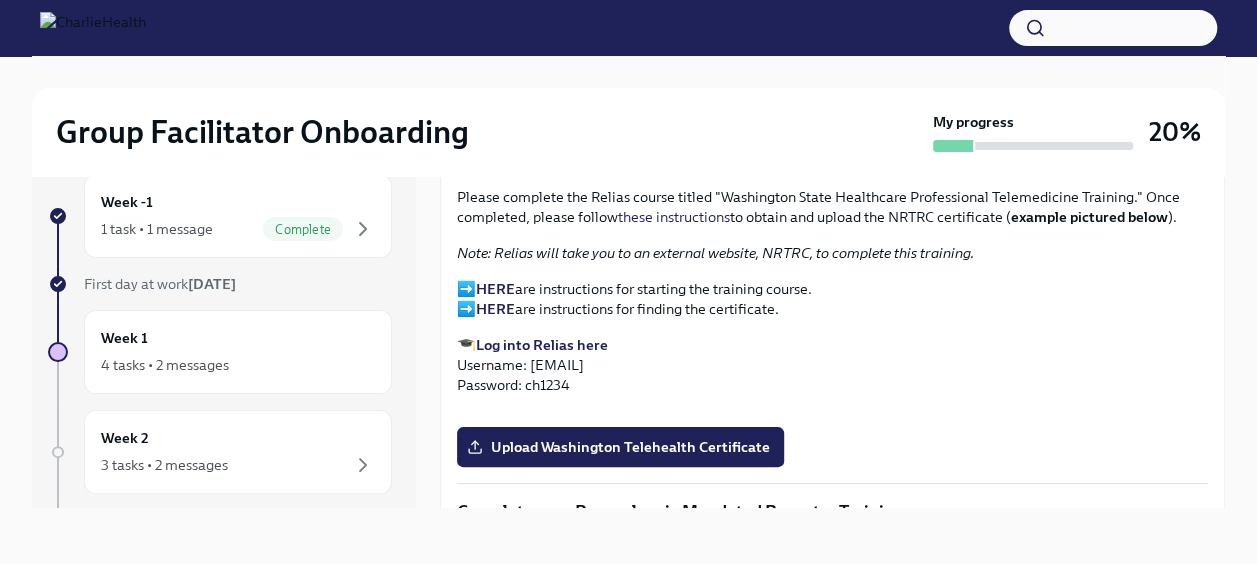 scroll, scrollTop: 2890, scrollLeft: 0, axis: vertical 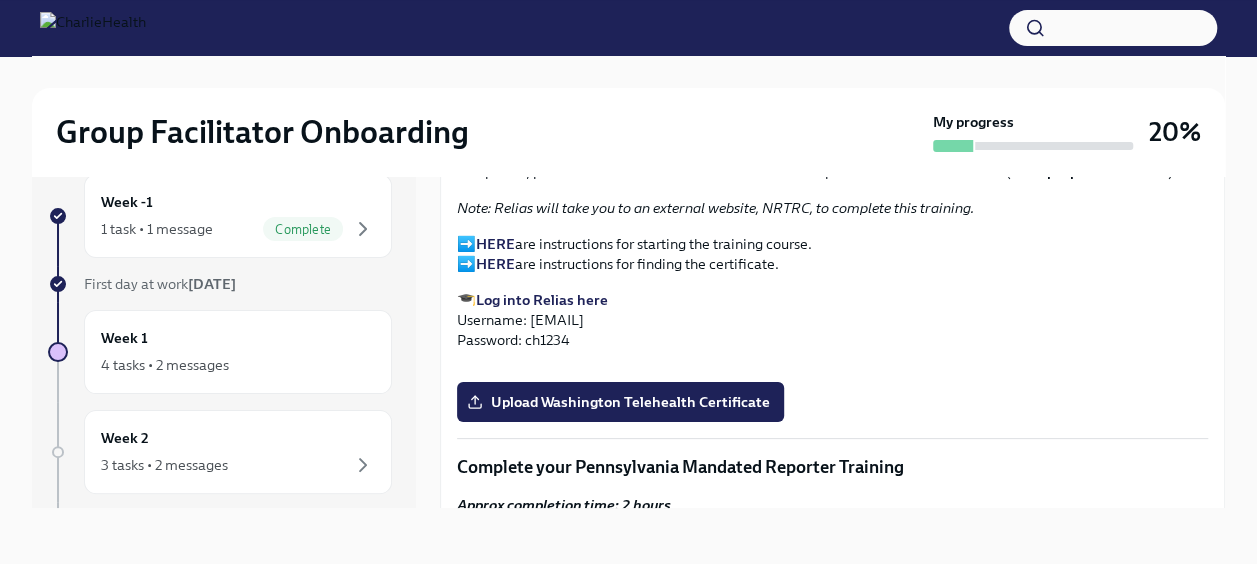click on "Log into Relias here" at bounding box center [542, 300] 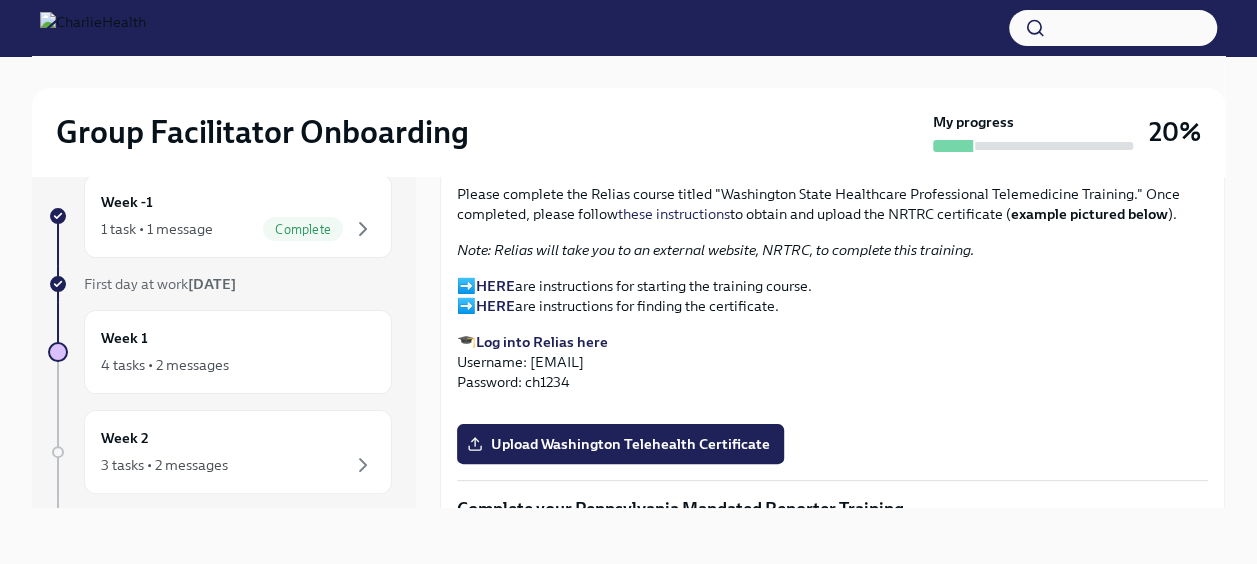scroll, scrollTop: 2833, scrollLeft: 0, axis: vertical 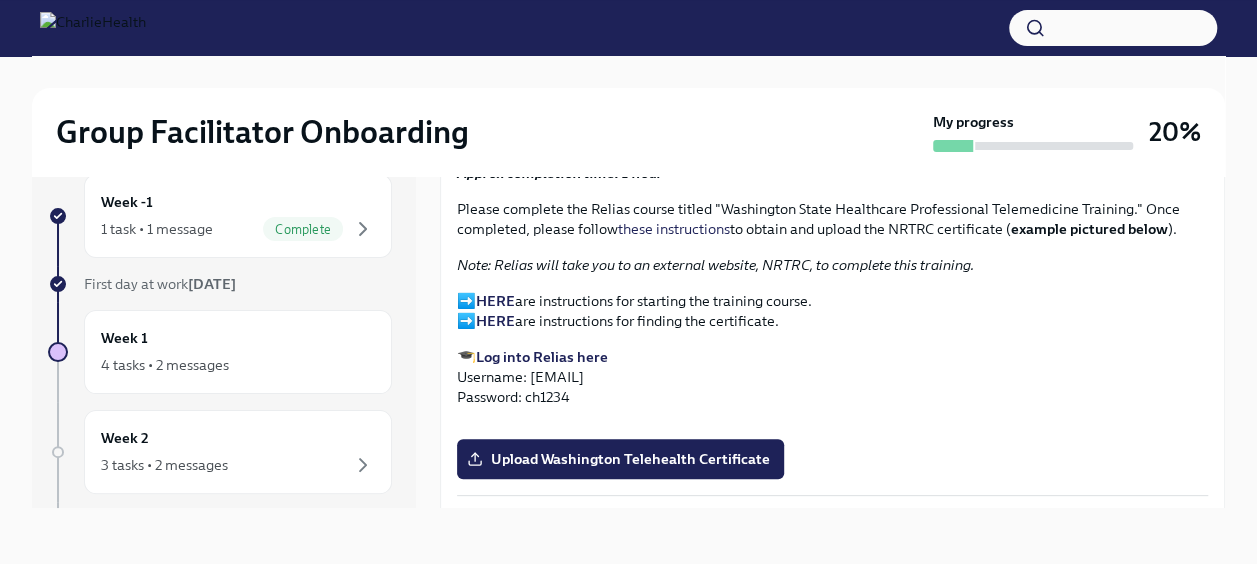 click on "Approx completion time: 1 hour
Please complete the Relias course titled "Washington State Healthcare Professional Telemedicine Training." Once completed, please follow  these instructions  to obtain and upload the NRTRC certificate ( example pictured below ).
Note: Relias will take you to an external website, NRTRC, to complete this training.
➡️  HERE  are instructions for starting the training course.
➡️  HERE  are instructions for finding the certificate.
🎓  Log into Relias here
Username: [EMAIL]
Password: [PASSWORD]" at bounding box center (832, 285) 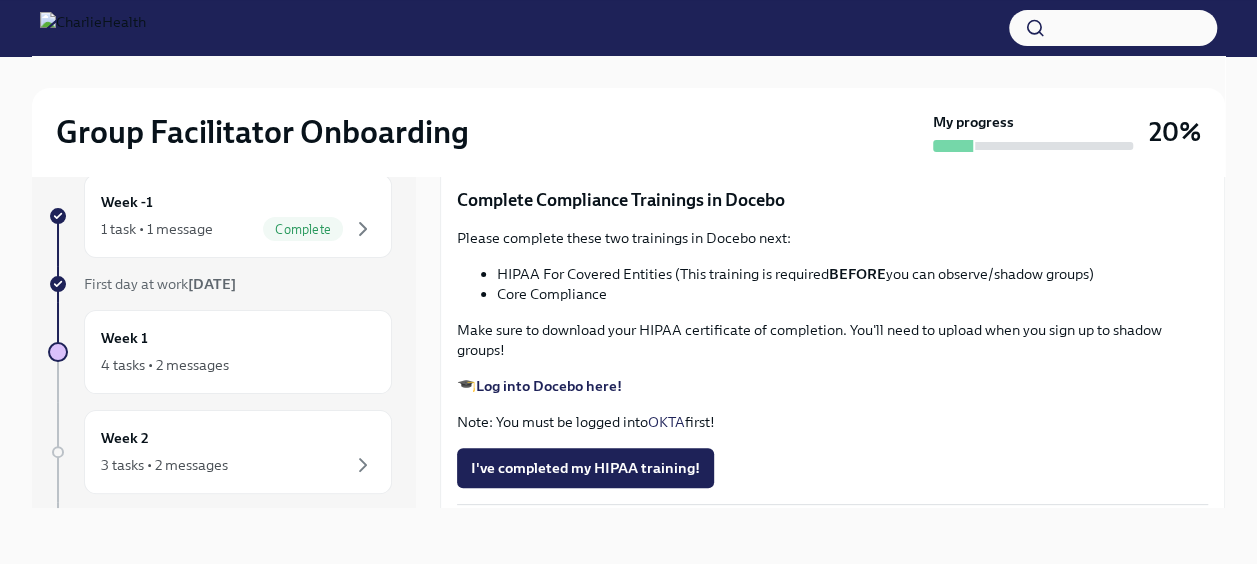 scroll, scrollTop: 3489, scrollLeft: 0, axis: vertical 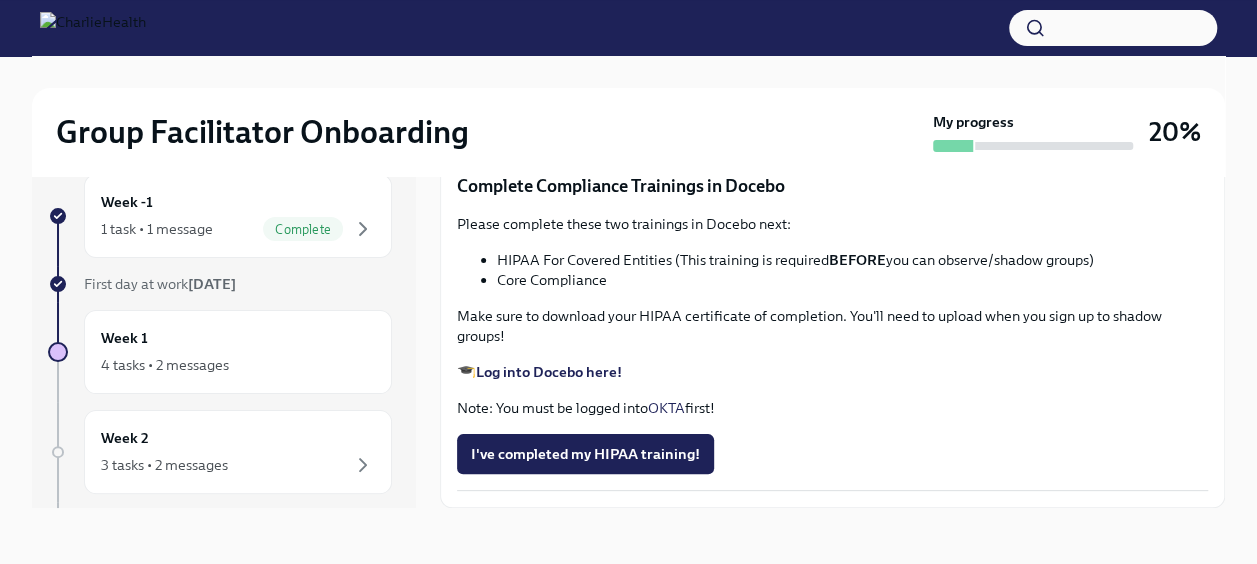 click on "Upload Washington Telehealth Certificate" at bounding box center [620, -176] 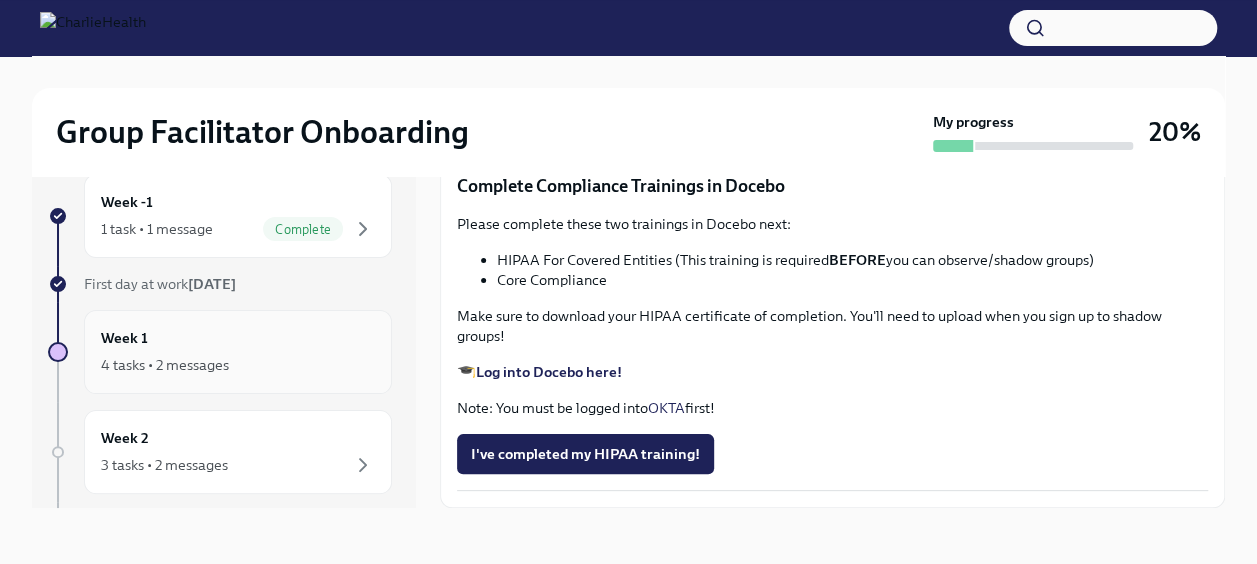 click on "4 tasks • 2 messages" at bounding box center [165, 365] 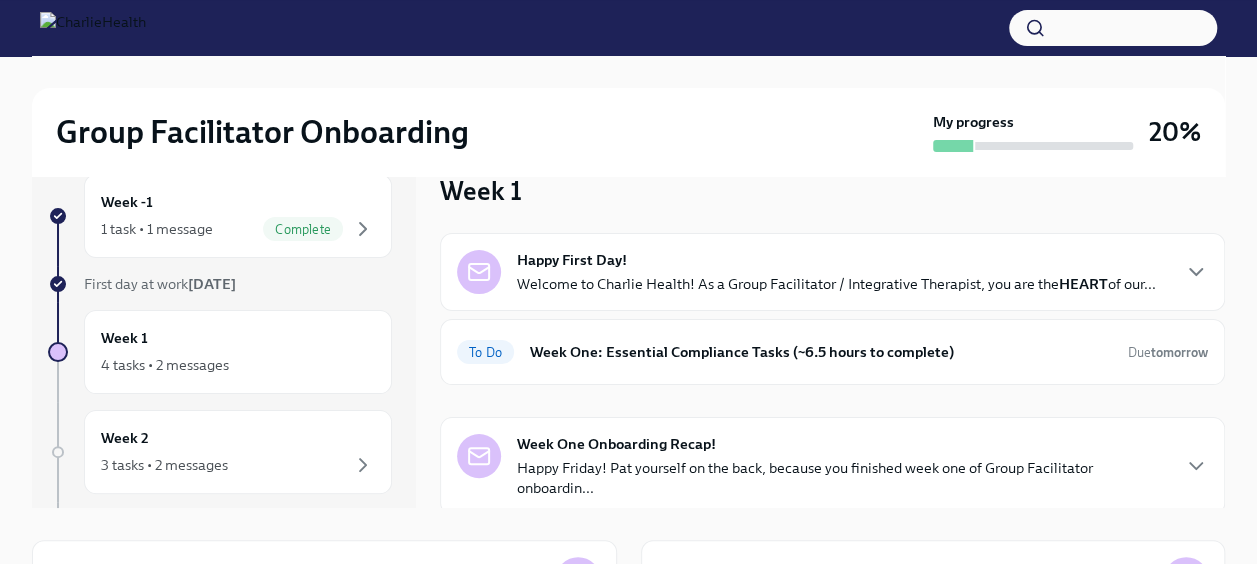 scroll, scrollTop: 0, scrollLeft: 0, axis: both 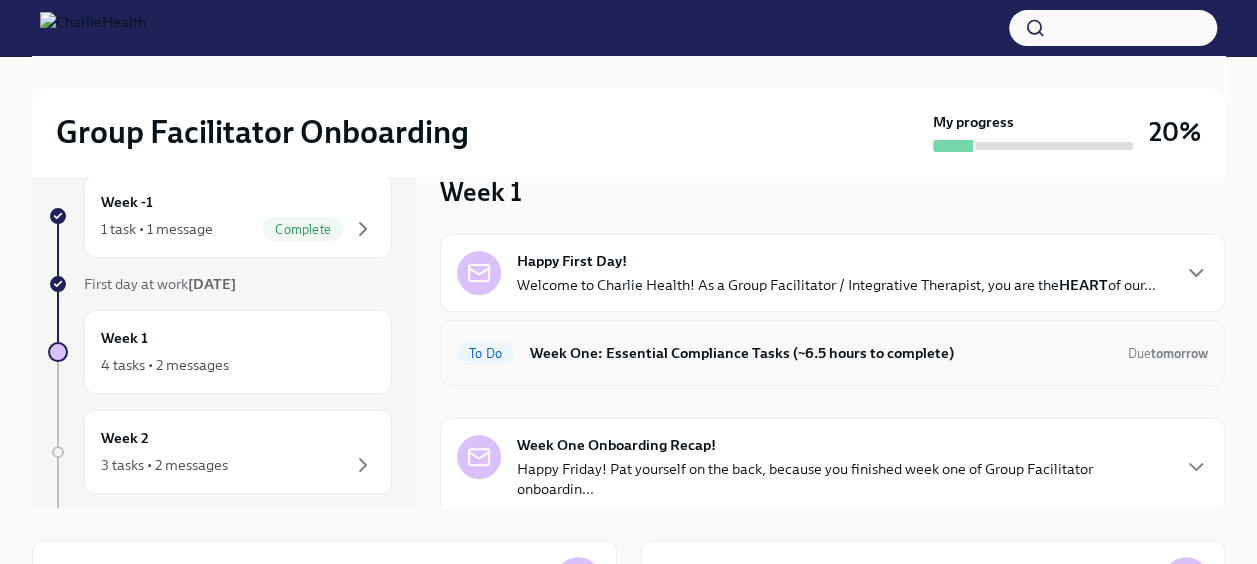 click on "Week One: Essential Compliance Tasks (~6.5 hours to complete)" at bounding box center (821, 353) 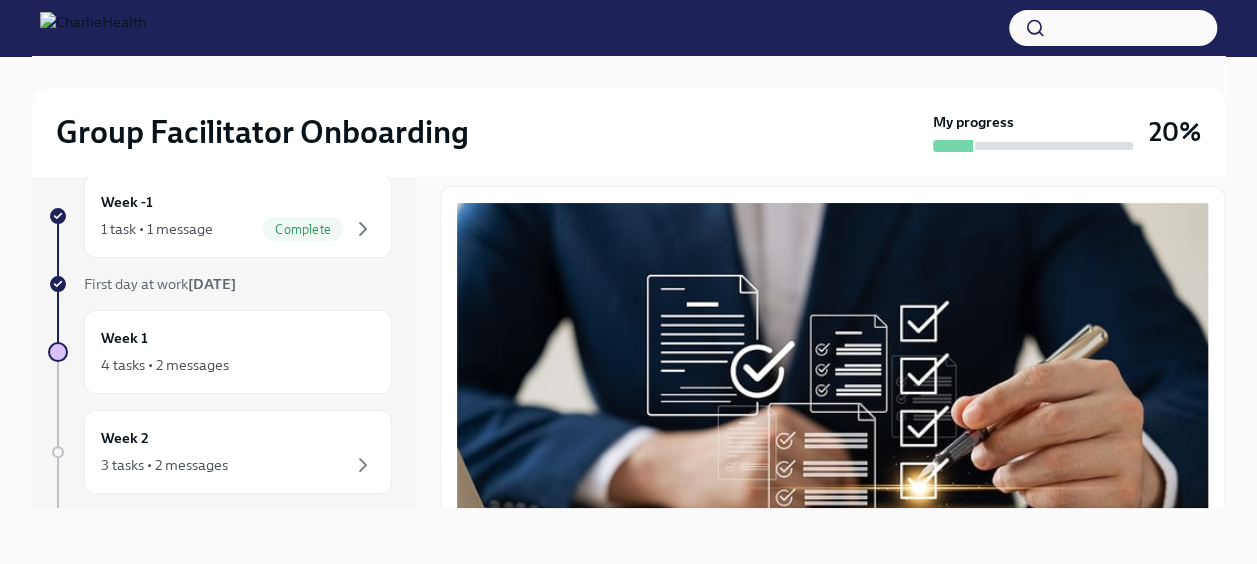 scroll, scrollTop: 0, scrollLeft: 0, axis: both 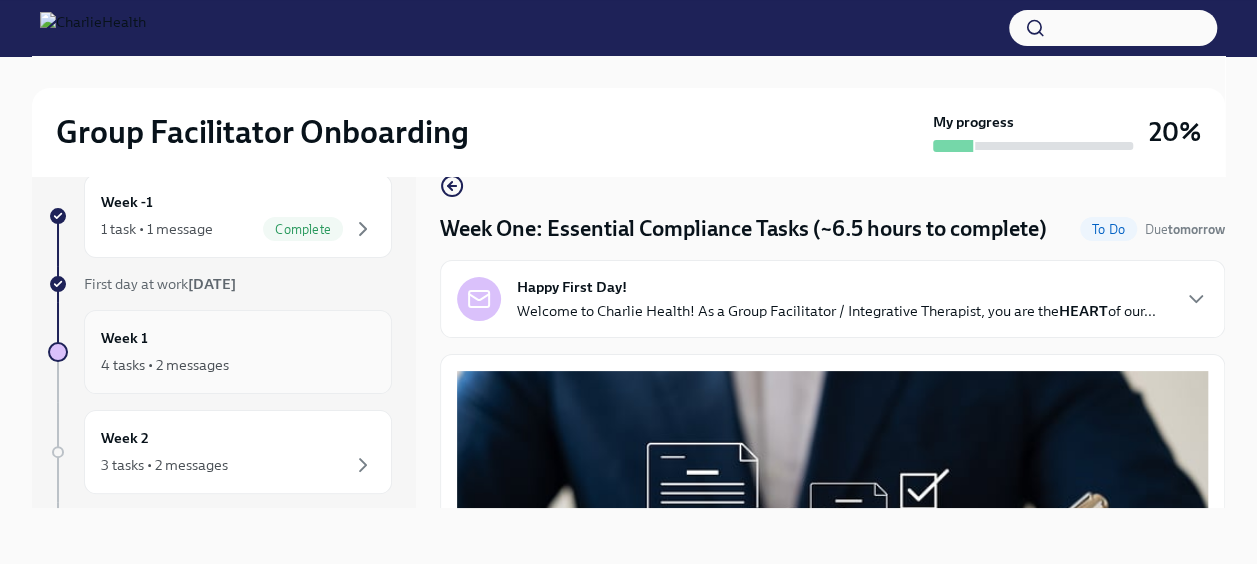 click on "Week 1 4 tasks • 2 messages" at bounding box center [238, 352] 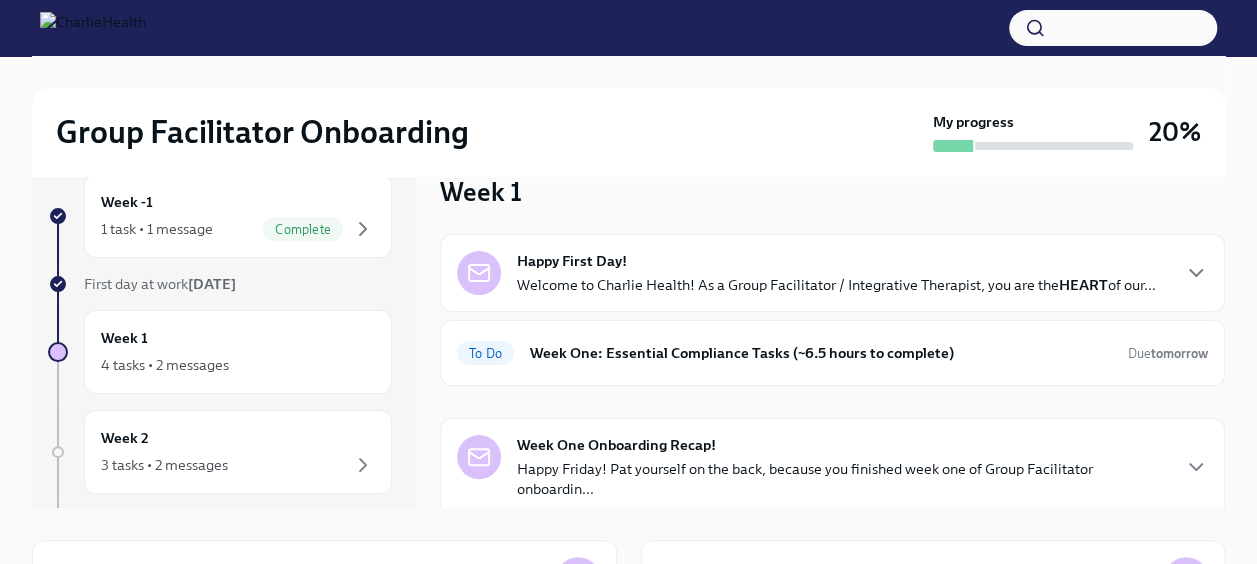 scroll, scrollTop: 88, scrollLeft: 0, axis: vertical 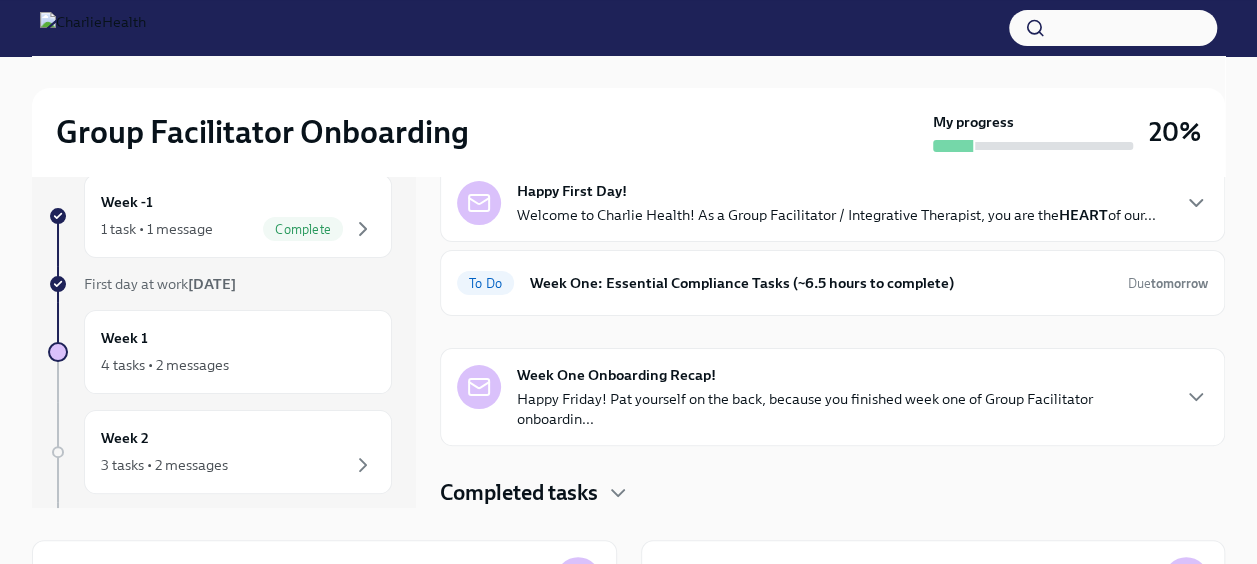 click on "Happy Friday! Pat yourself on the back, because you finished week one of Group Facilitator onboardin..." at bounding box center (842, 409) 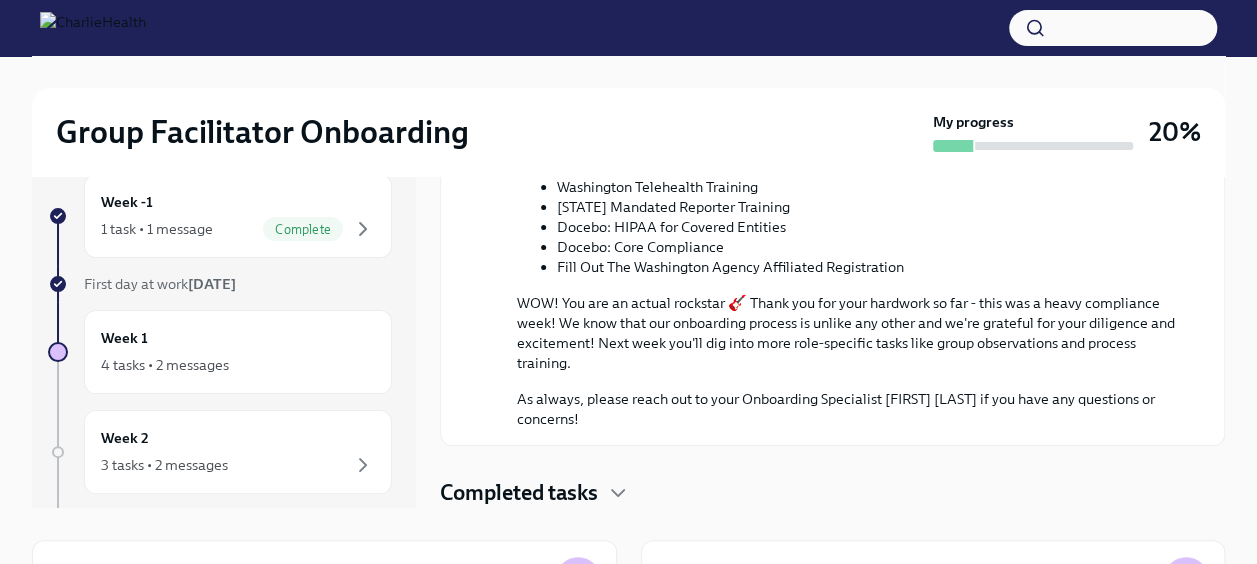 scroll, scrollTop: 1113, scrollLeft: 0, axis: vertical 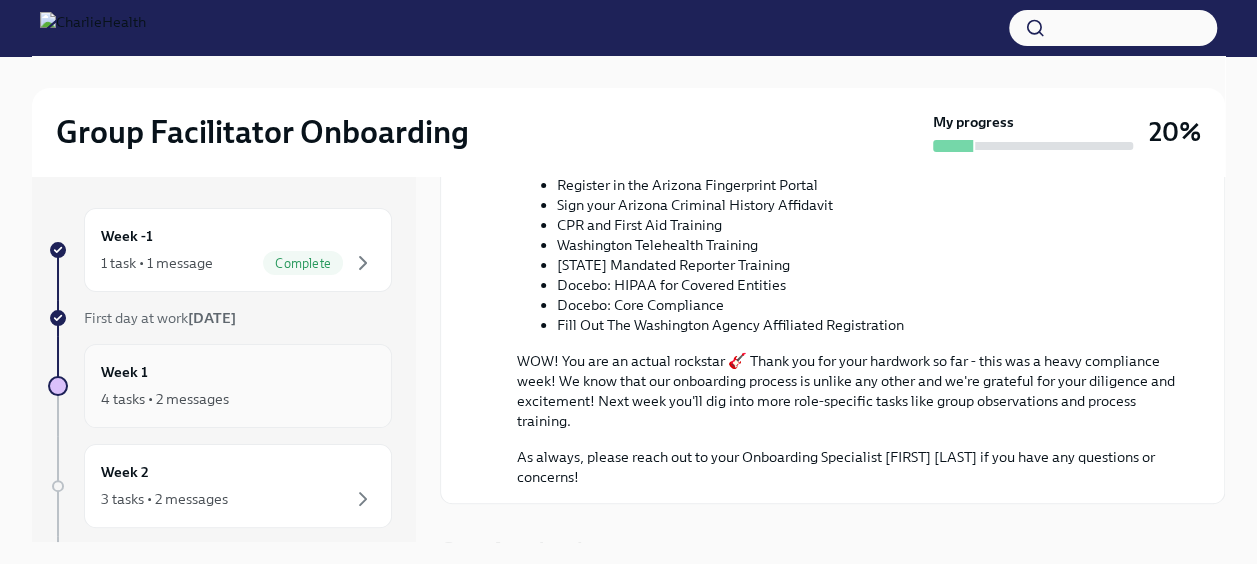 click on "4 tasks • 2 messages" at bounding box center [165, 399] 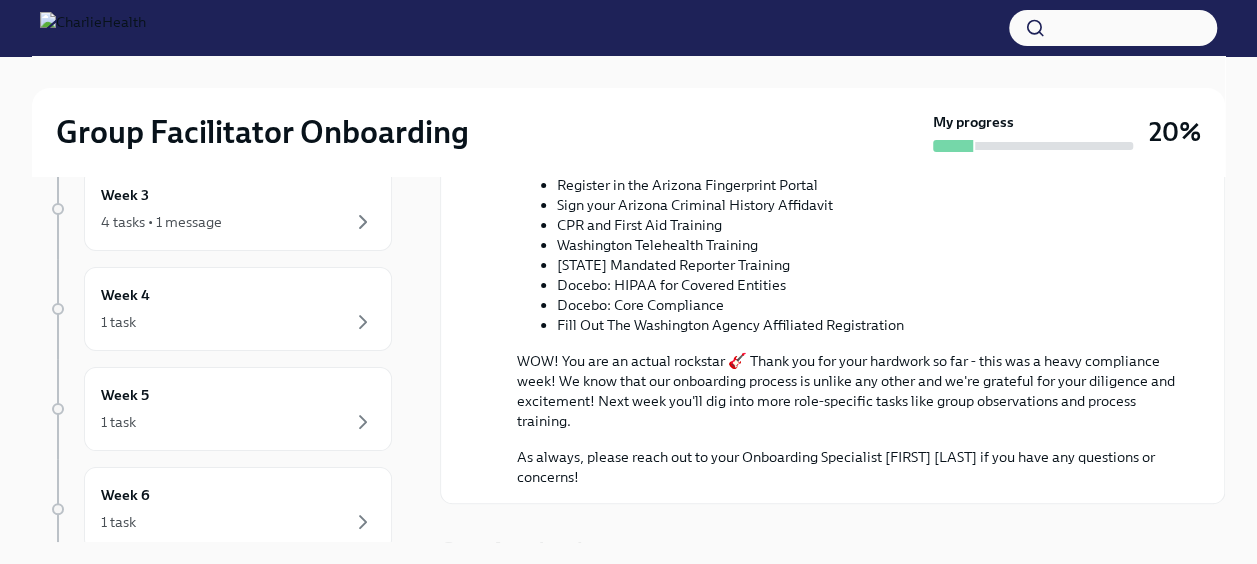 scroll, scrollTop: 0, scrollLeft: 0, axis: both 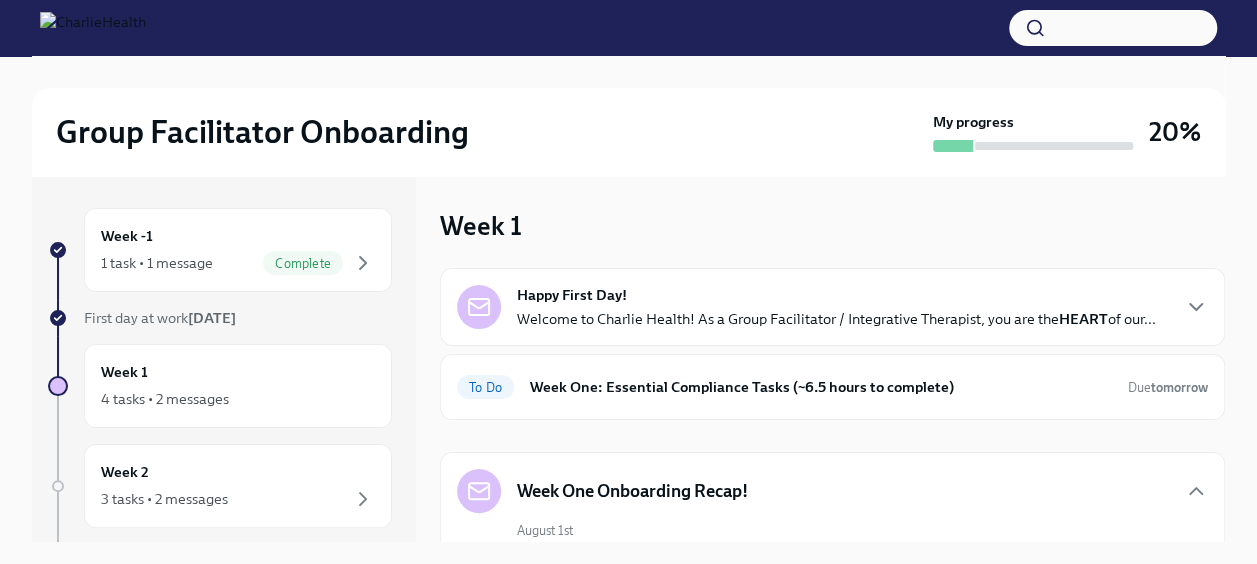 click on "Week One Onboarding Recap!" at bounding box center (832, 491) 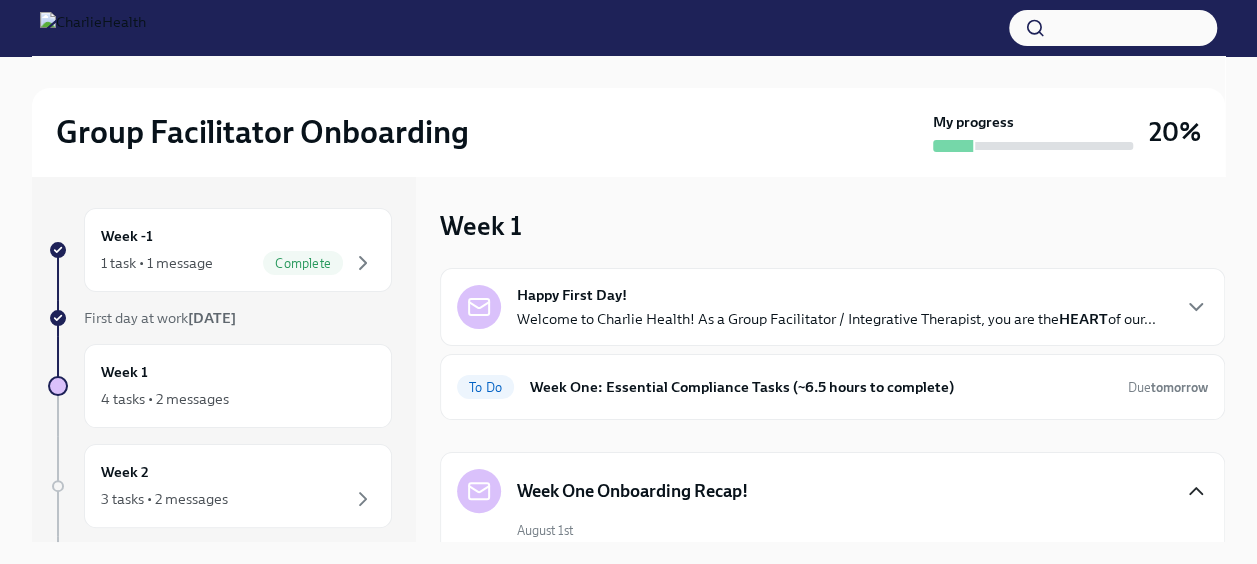 click 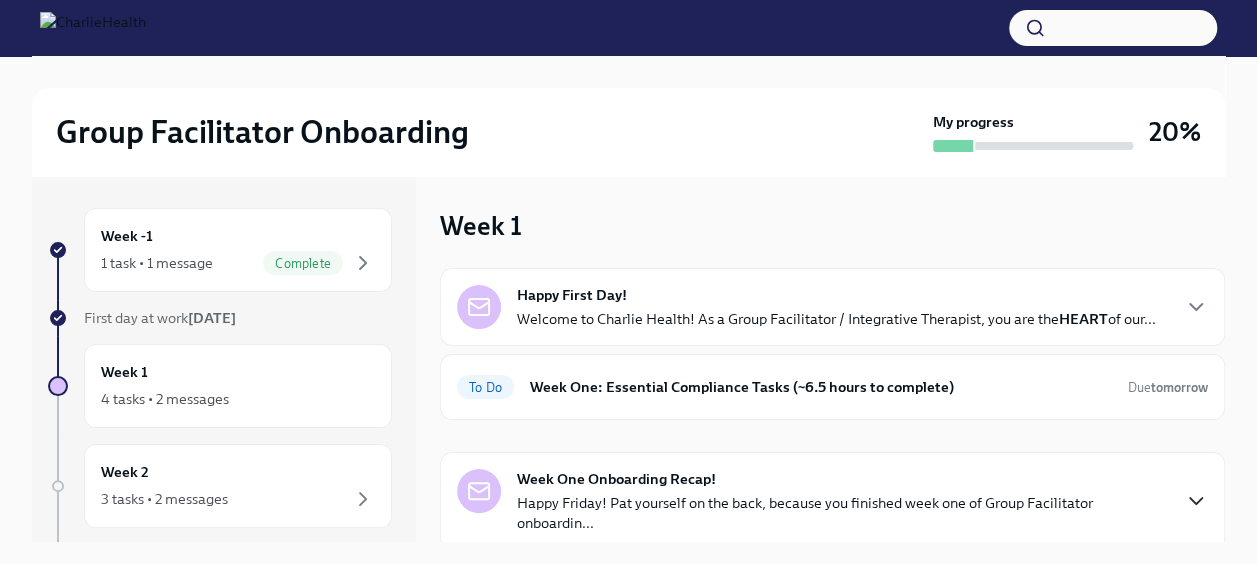 scroll, scrollTop: 88, scrollLeft: 0, axis: vertical 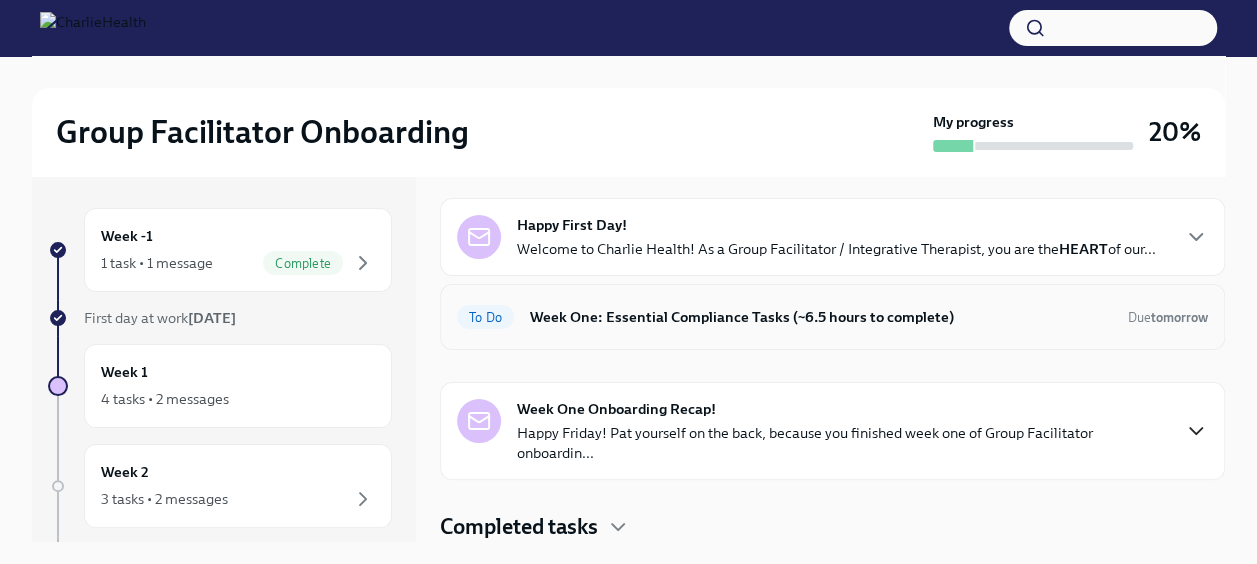 click on "Week One: Essential Compliance Tasks (~6.5 hours to complete)" at bounding box center (821, 317) 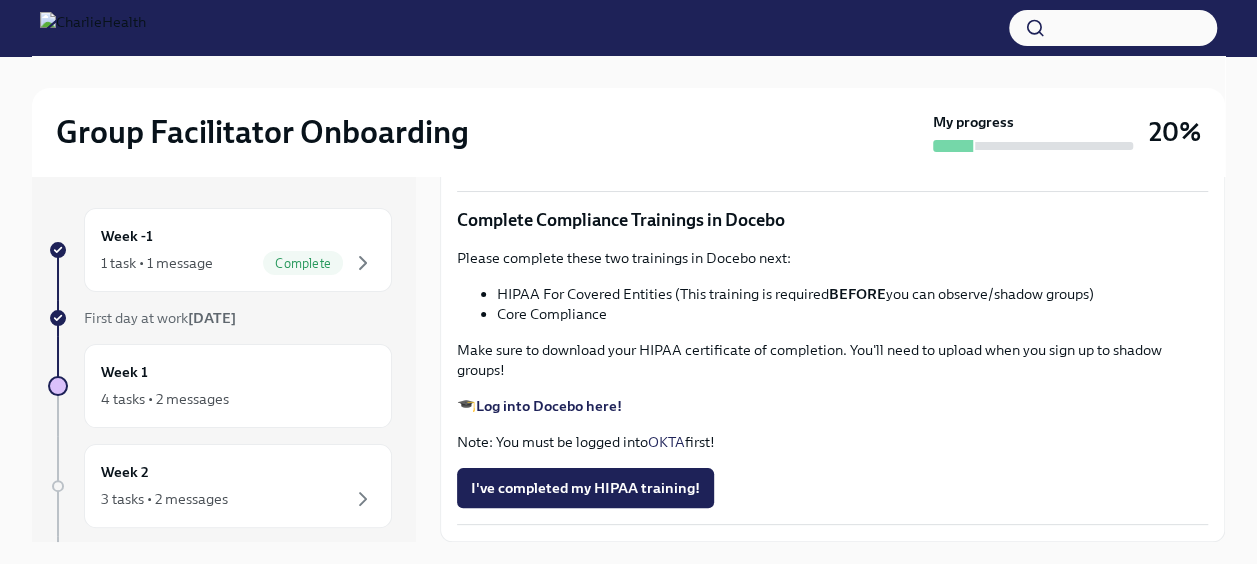 scroll, scrollTop: 4628, scrollLeft: 0, axis: vertical 